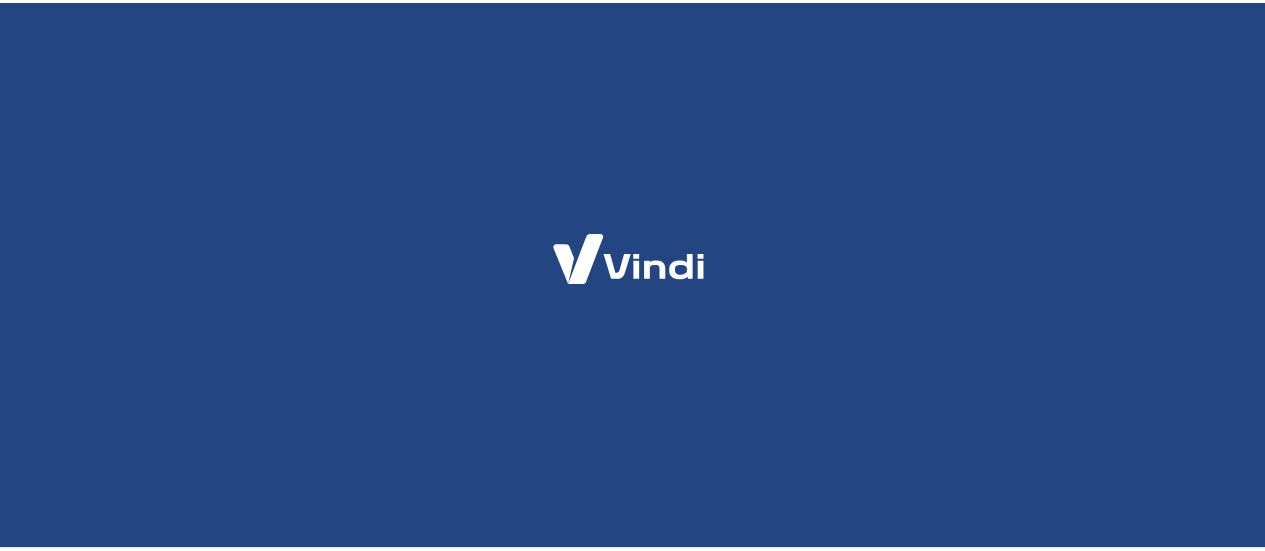 scroll, scrollTop: 0, scrollLeft: 0, axis: both 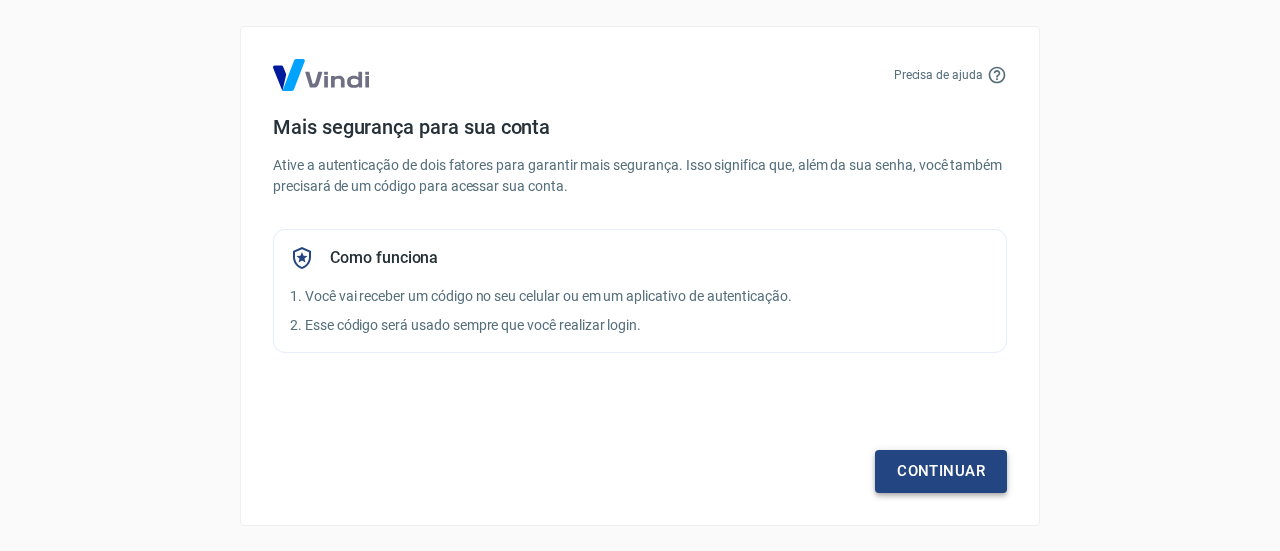 click on "Continuar" at bounding box center (941, 471) 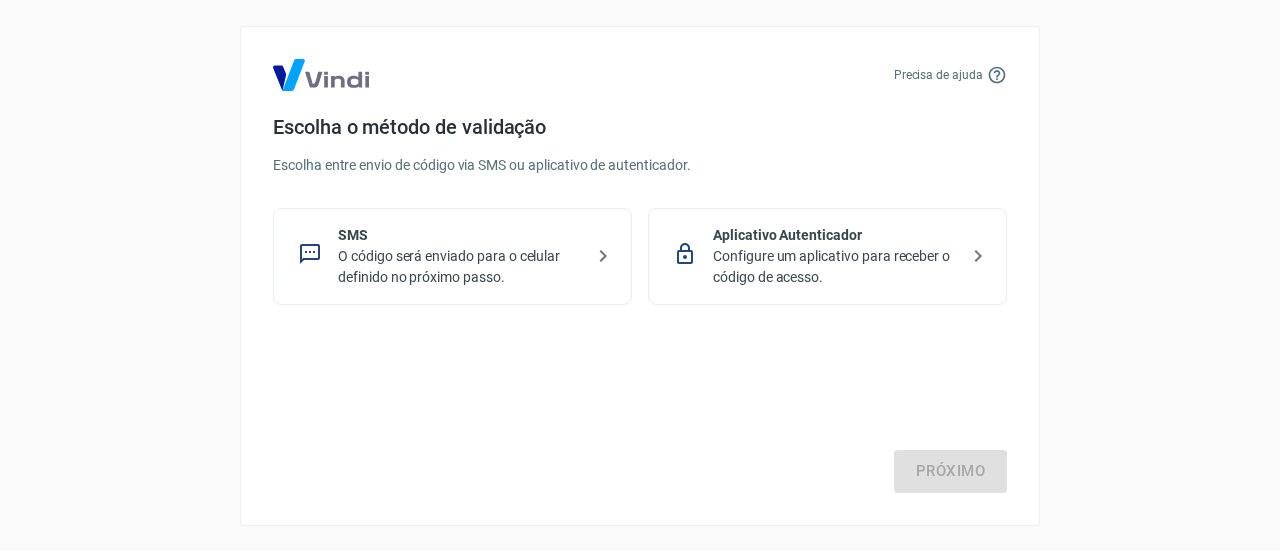 click 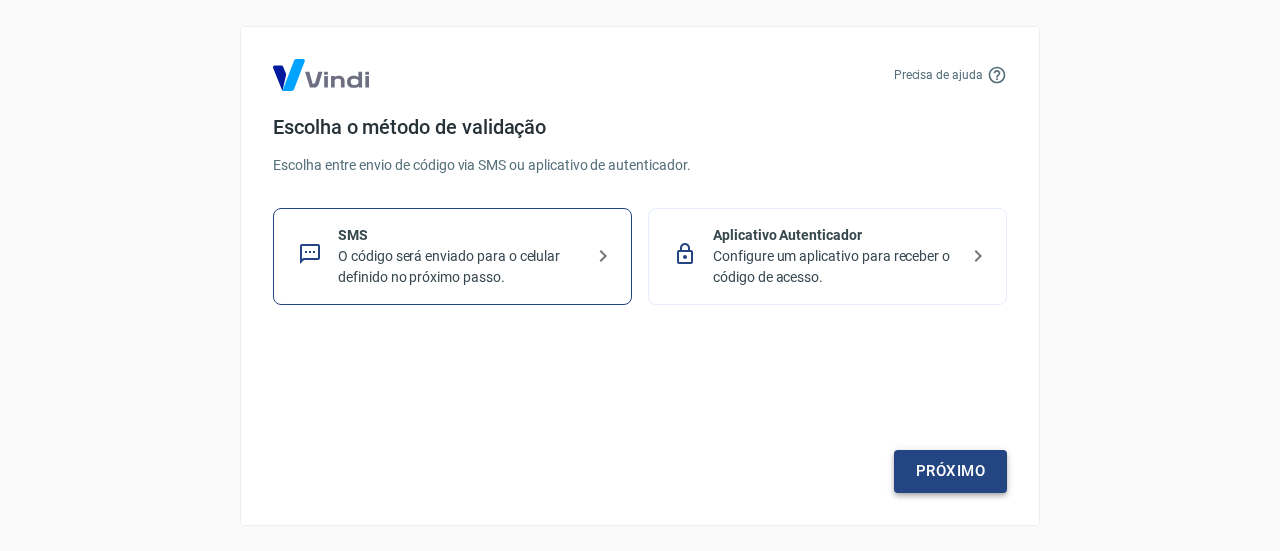click on "Próximo" at bounding box center (950, 471) 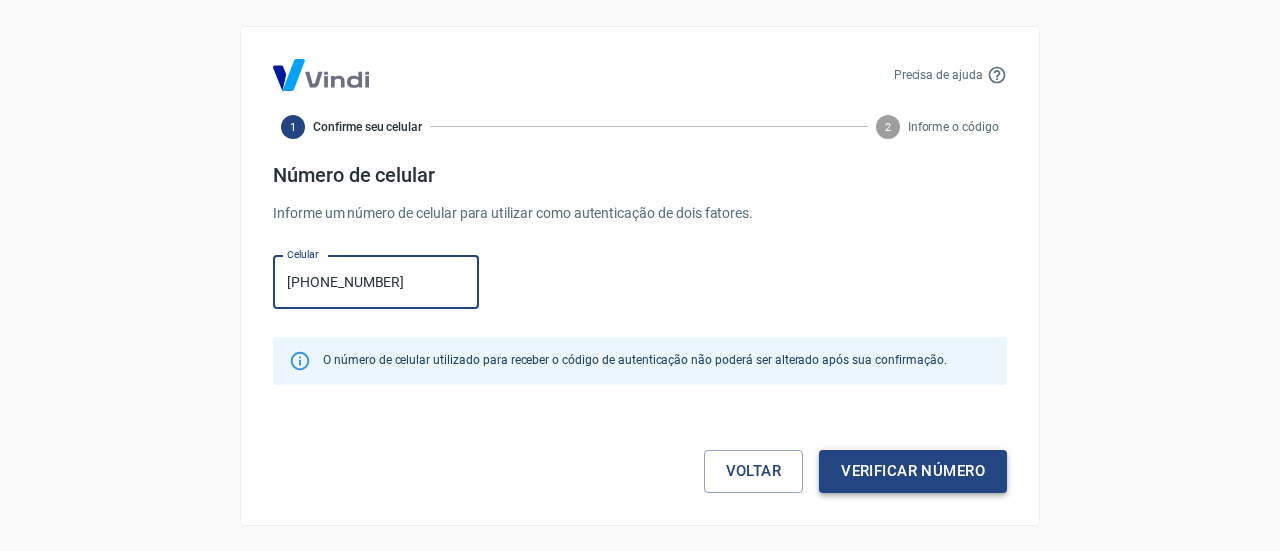 type on "[PHONE_NUMBER]" 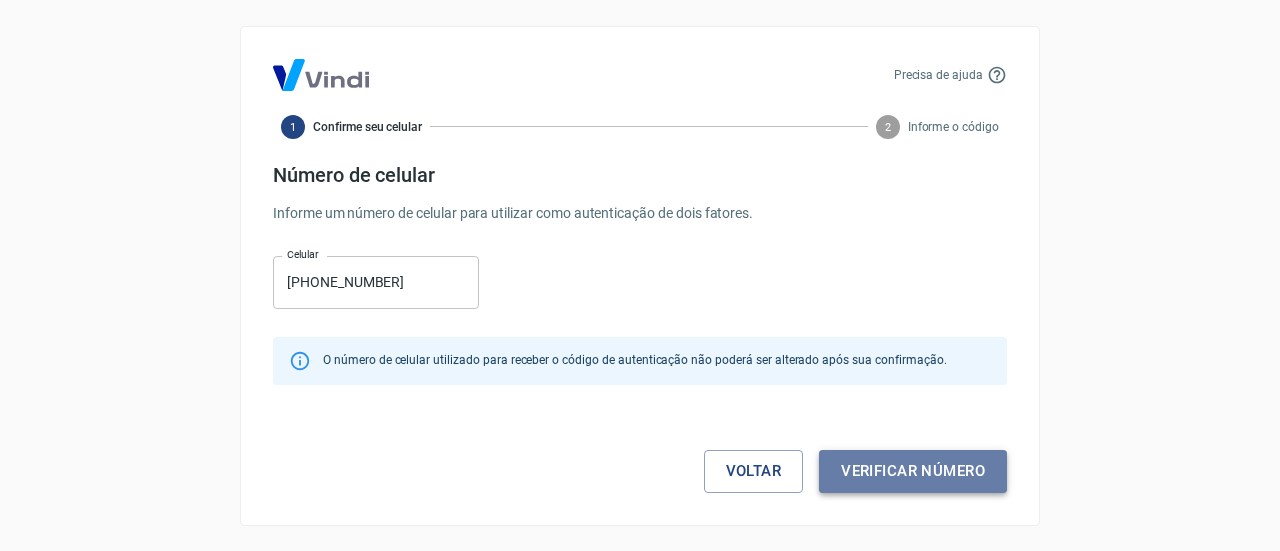 click on "Verificar número" at bounding box center [913, 471] 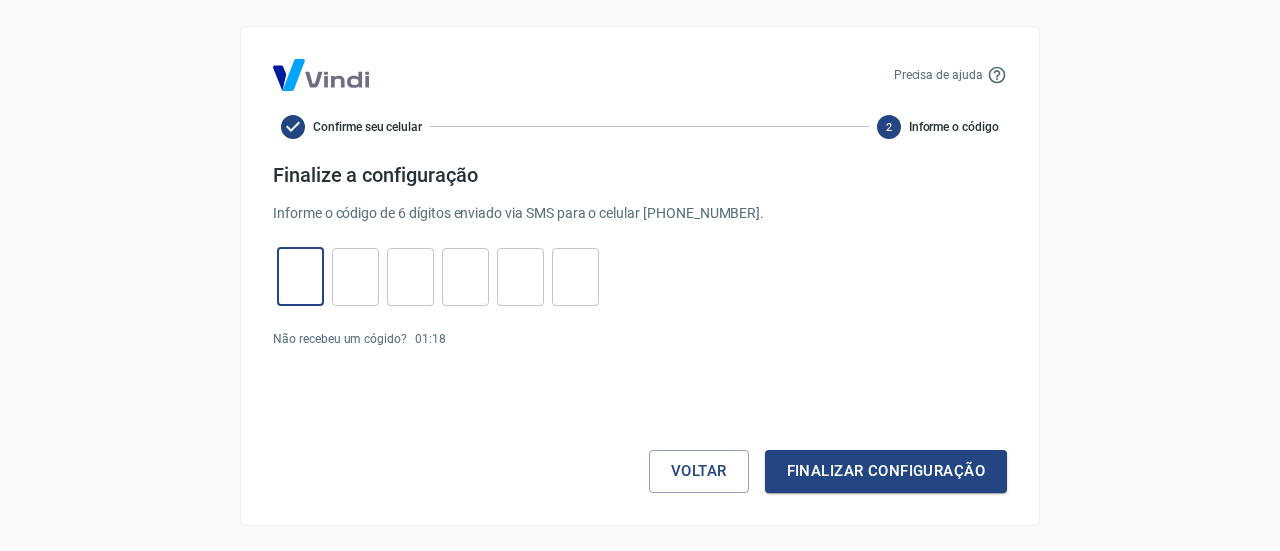 click at bounding box center (300, 276) 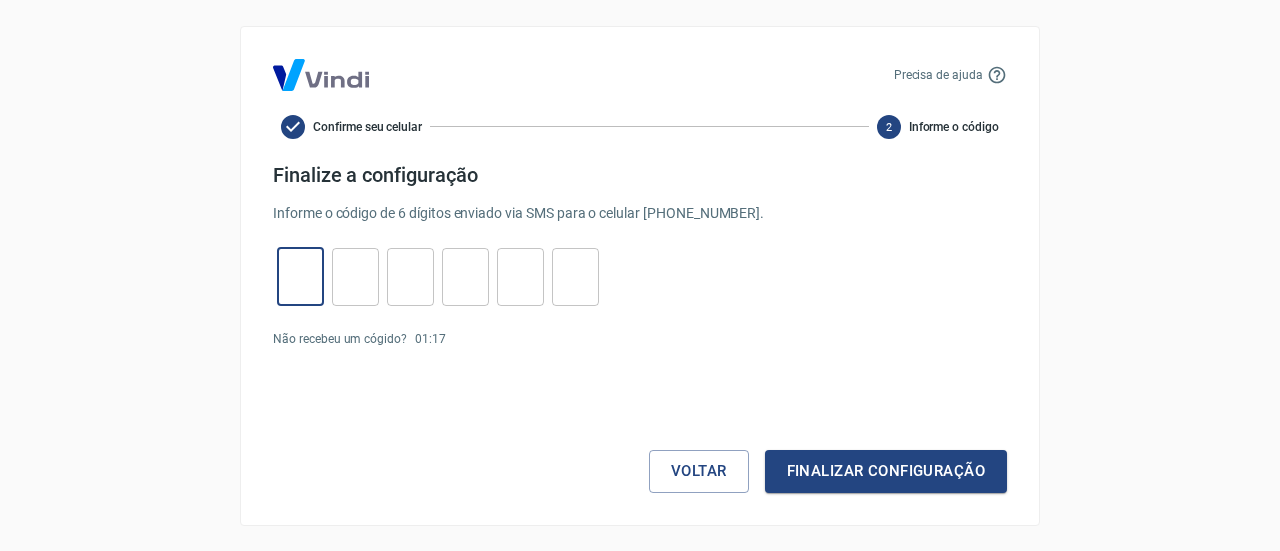 type on "0" 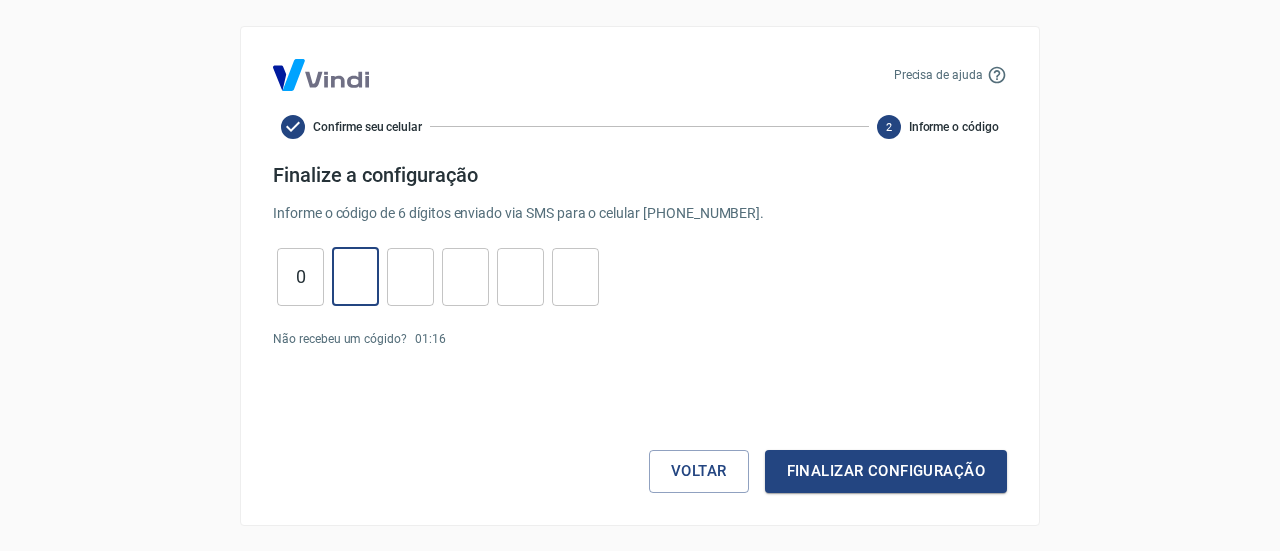 type on "0" 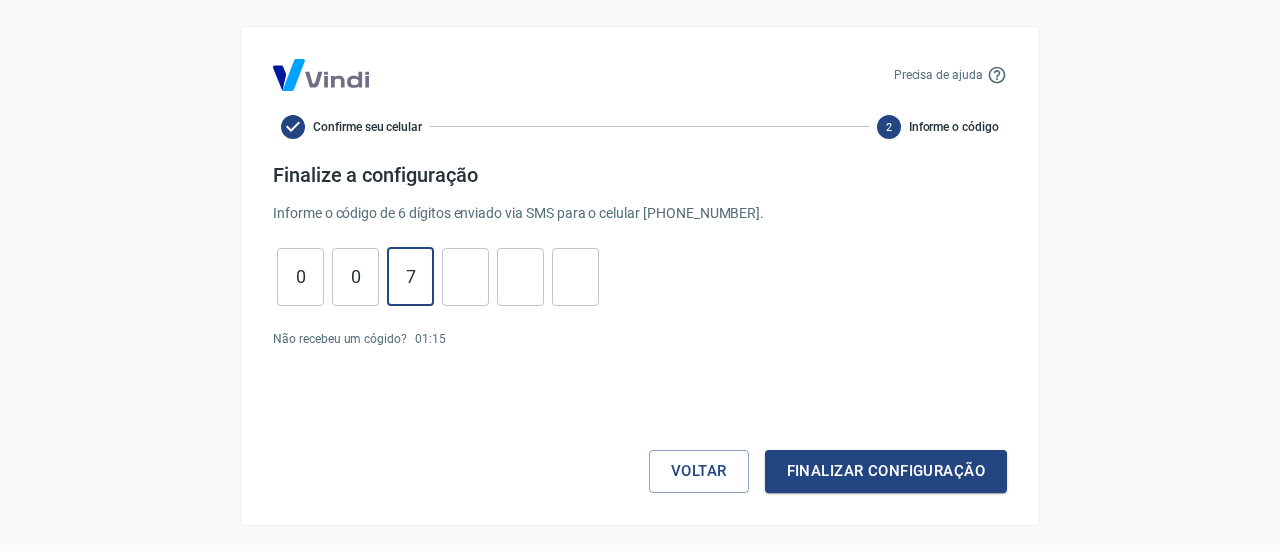 type on "7" 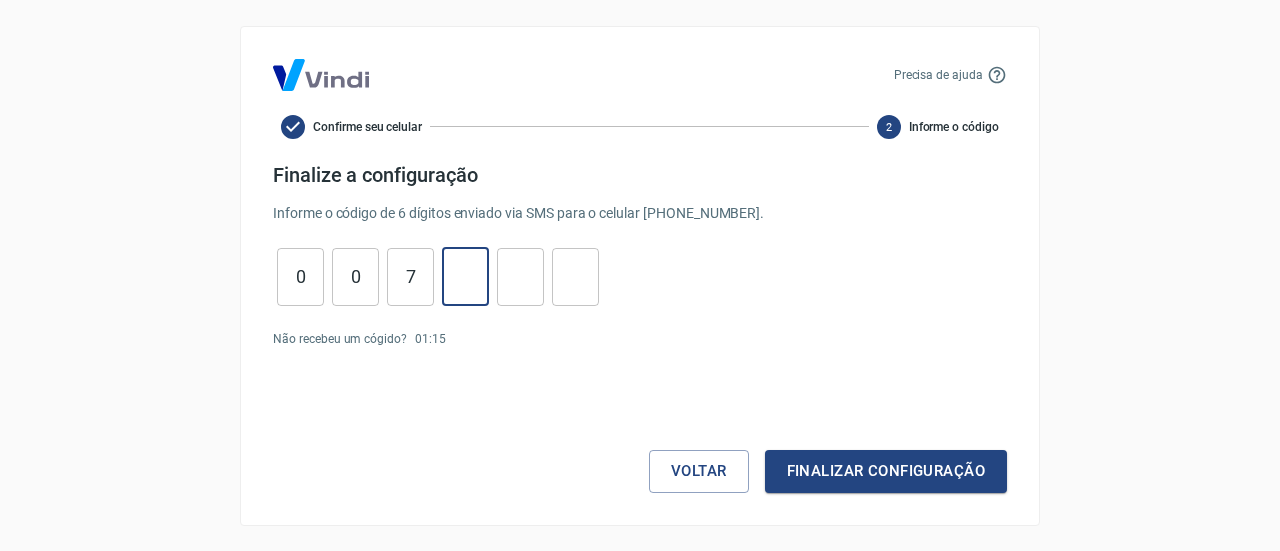type on "7" 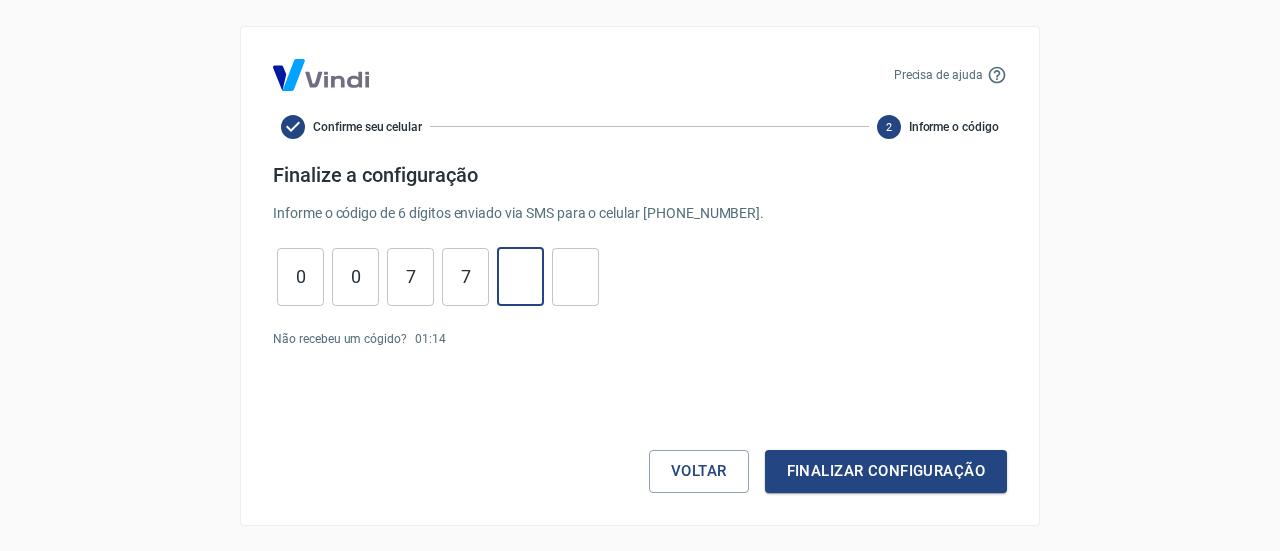 type on "8" 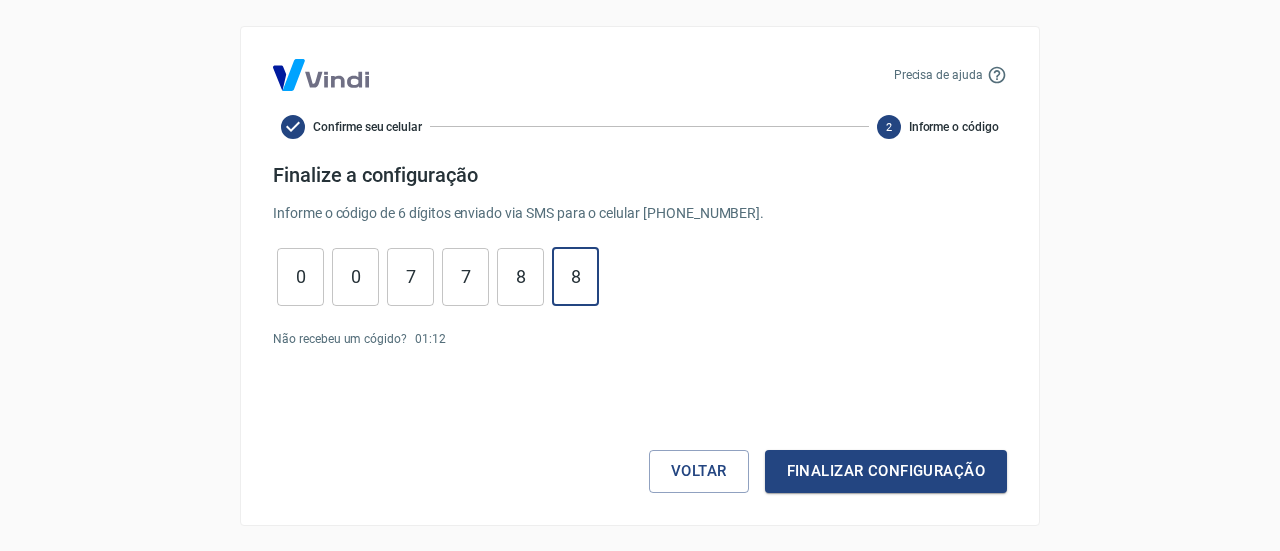 type on "8" 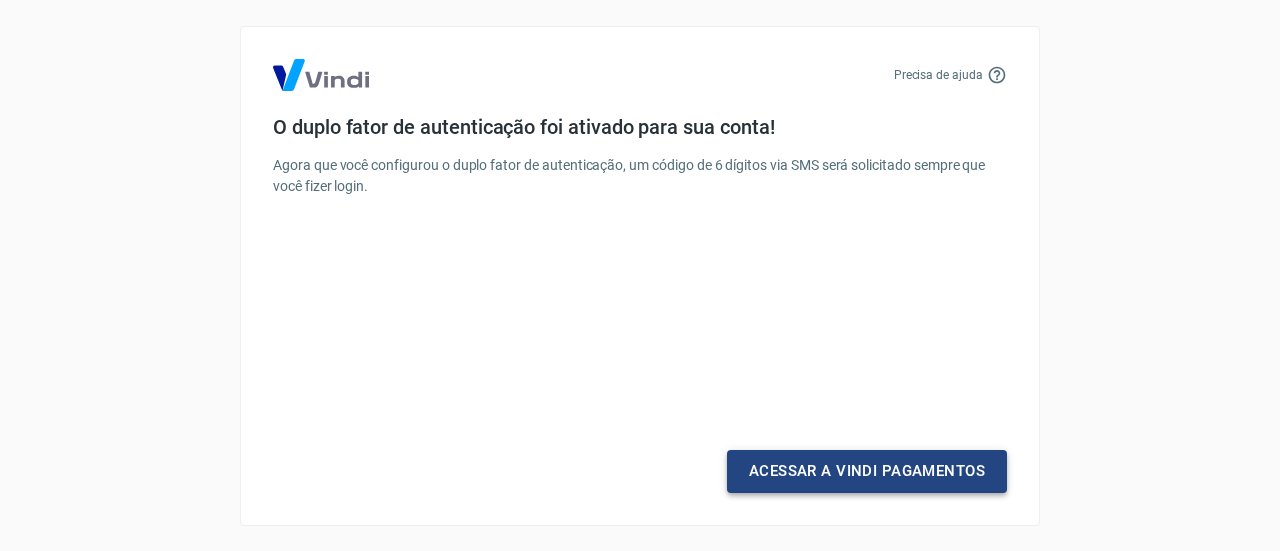 click on "Acessar a Vindi Pagamentos" at bounding box center [867, 471] 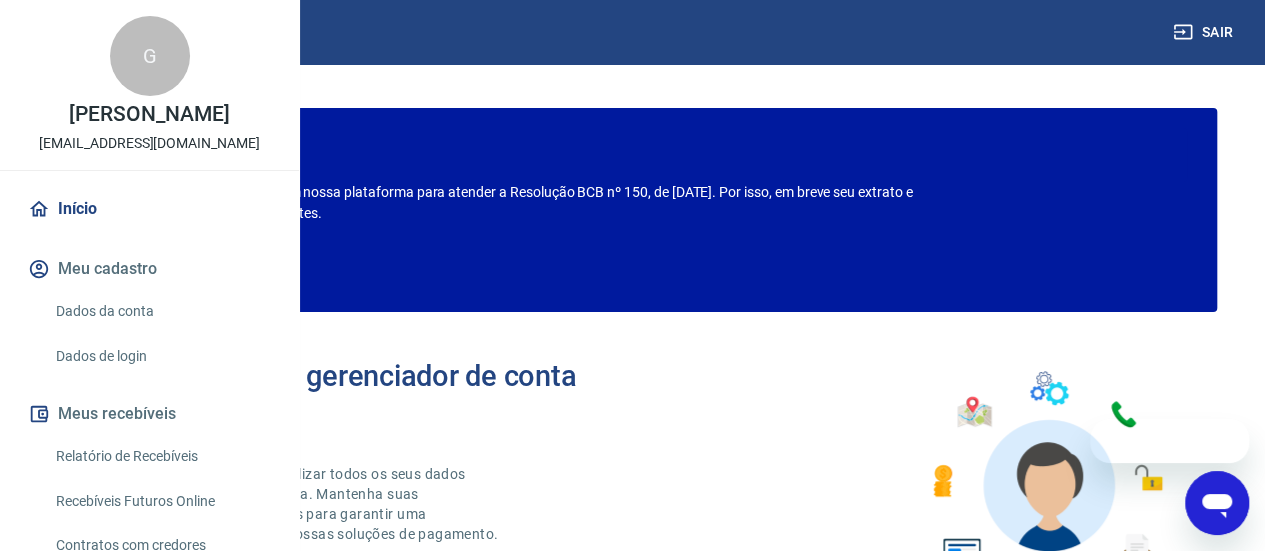 scroll, scrollTop: 0, scrollLeft: 0, axis: both 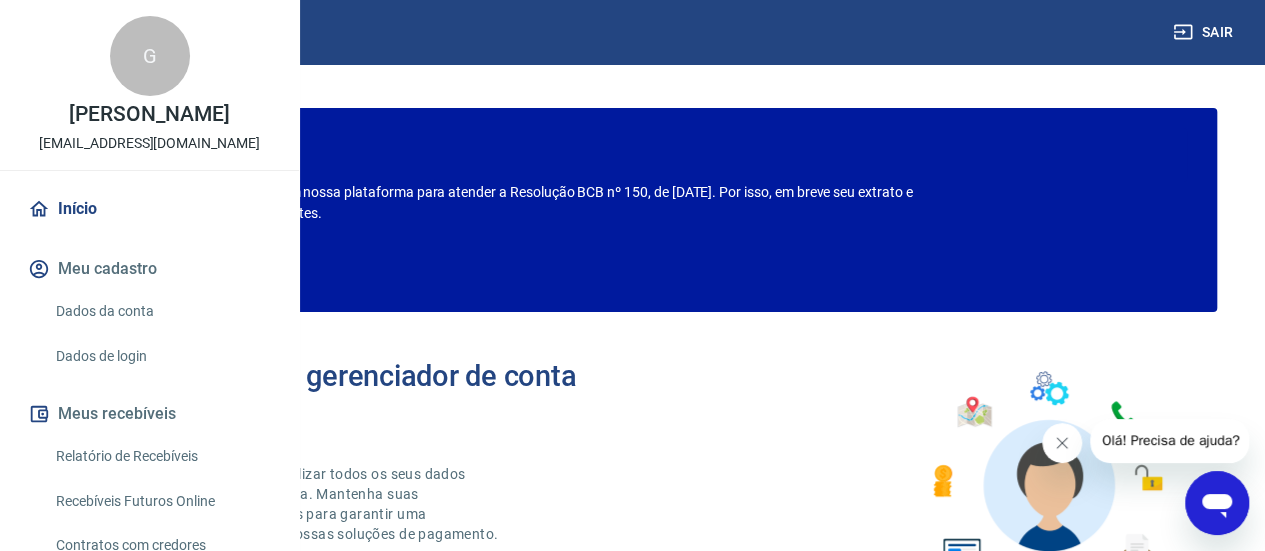 click 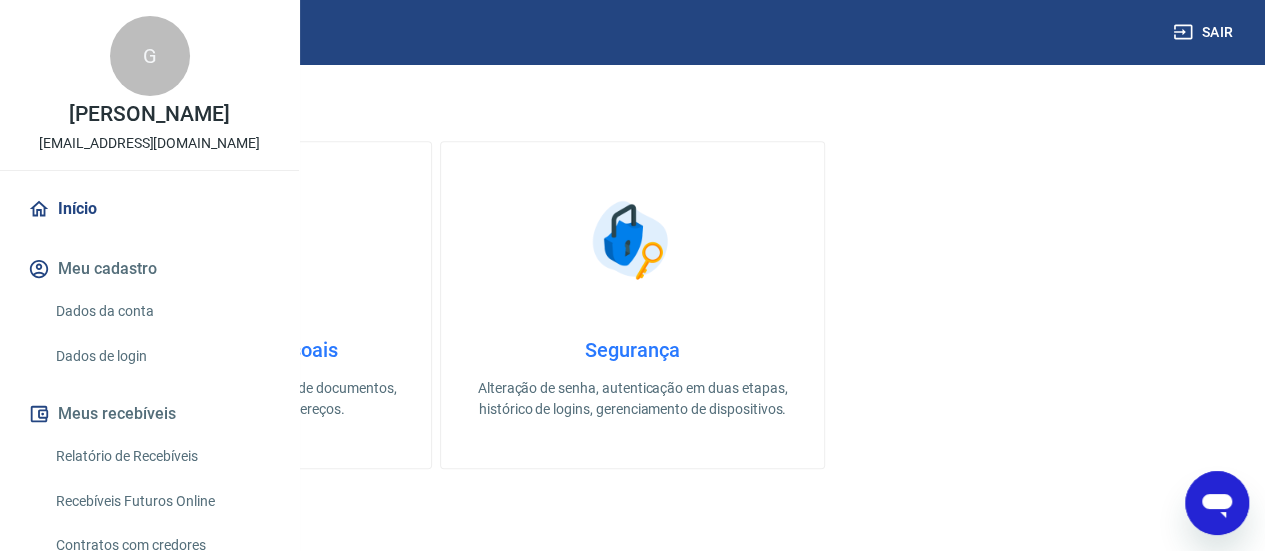 scroll, scrollTop: 600, scrollLeft: 0, axis: vertical 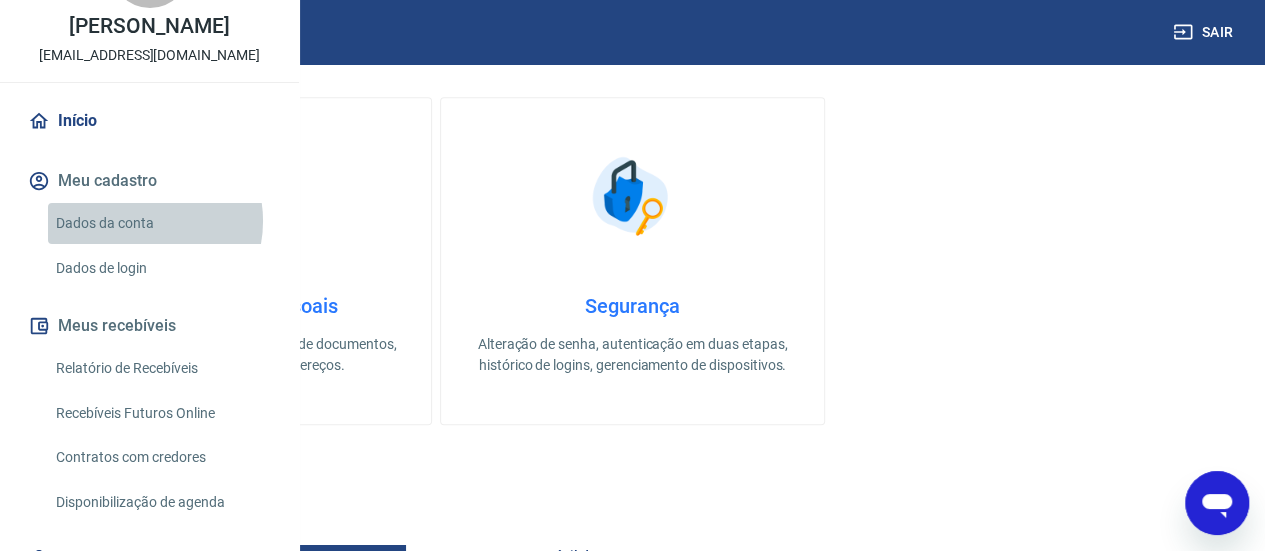 click on "Dados da conta" at bounding box center (161, 223) 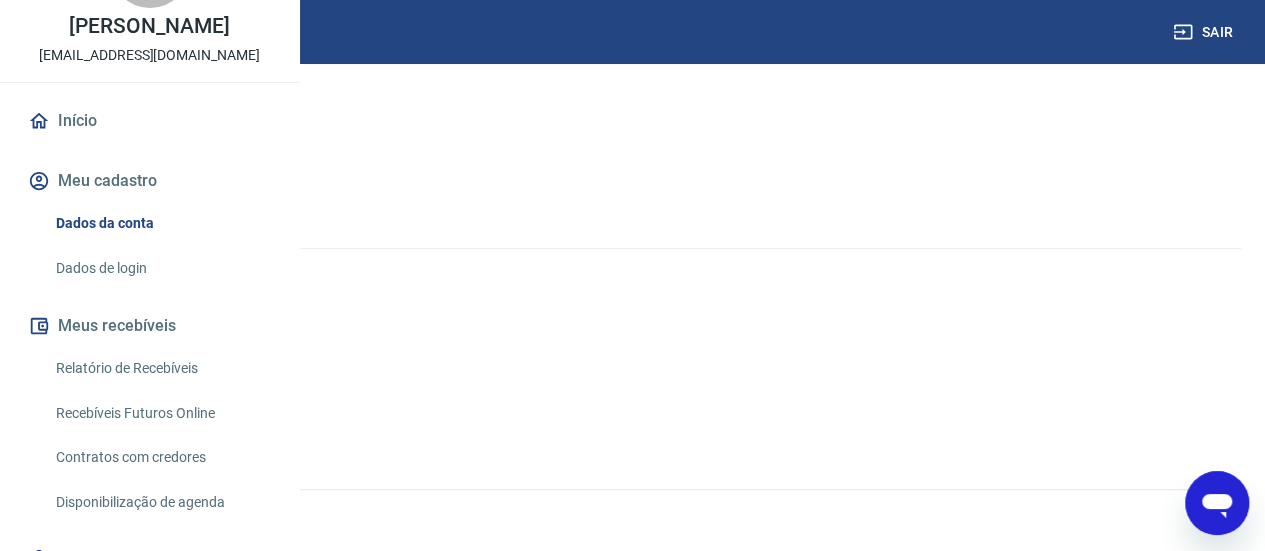 scroll, scrollTop: 0, scrollLeft: 0, axis: both 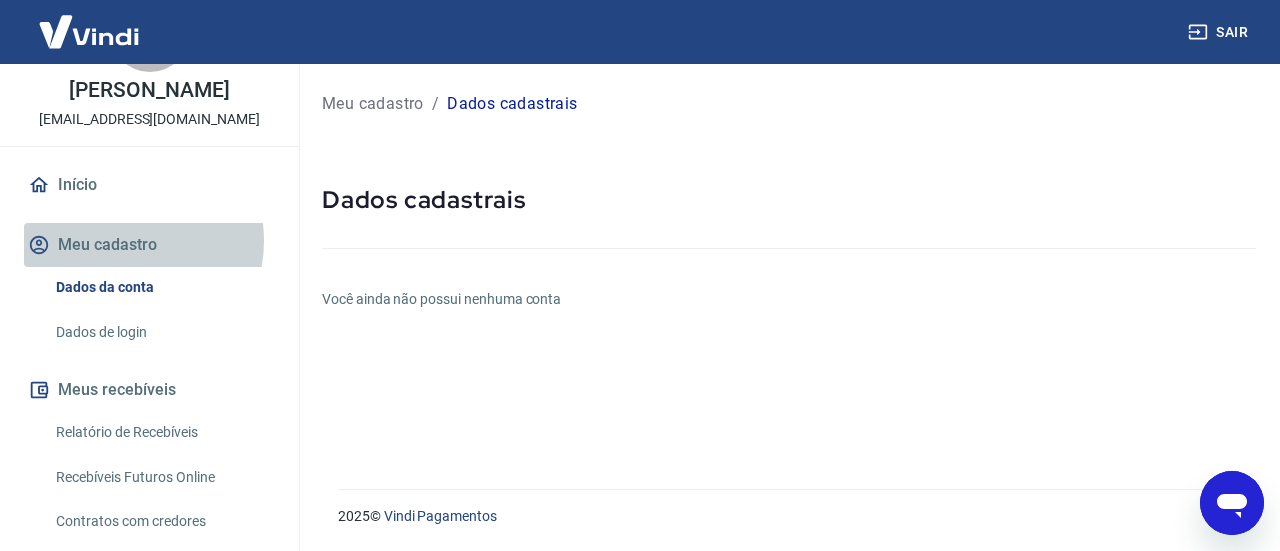 click on "Meu cadastro" at bounding box center [149, 245] 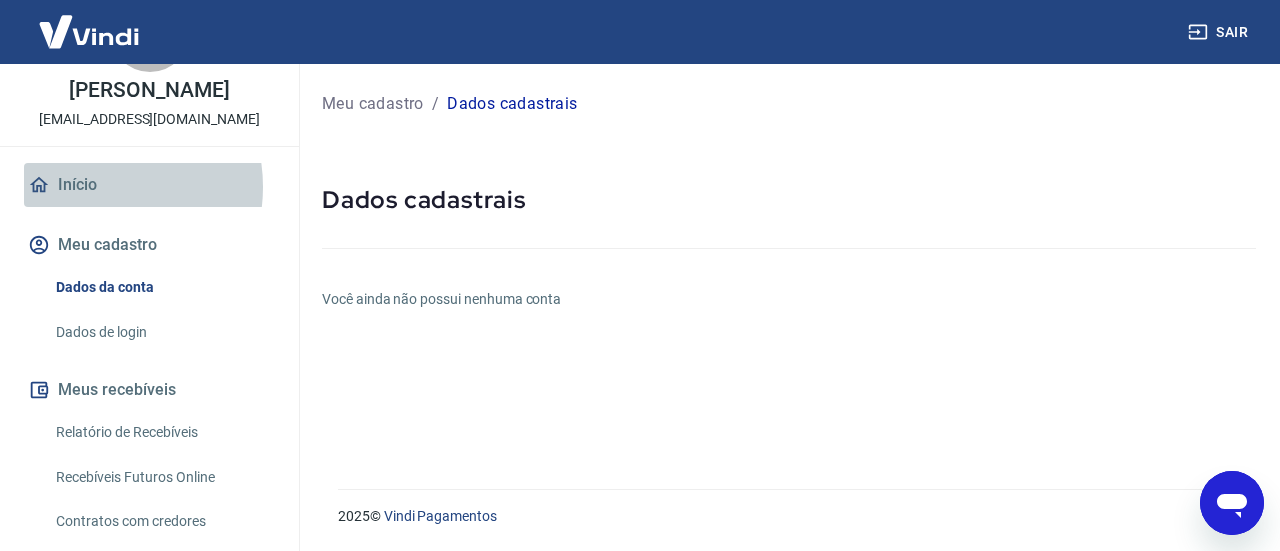 click on "Início" at bounding box center (149, 185) 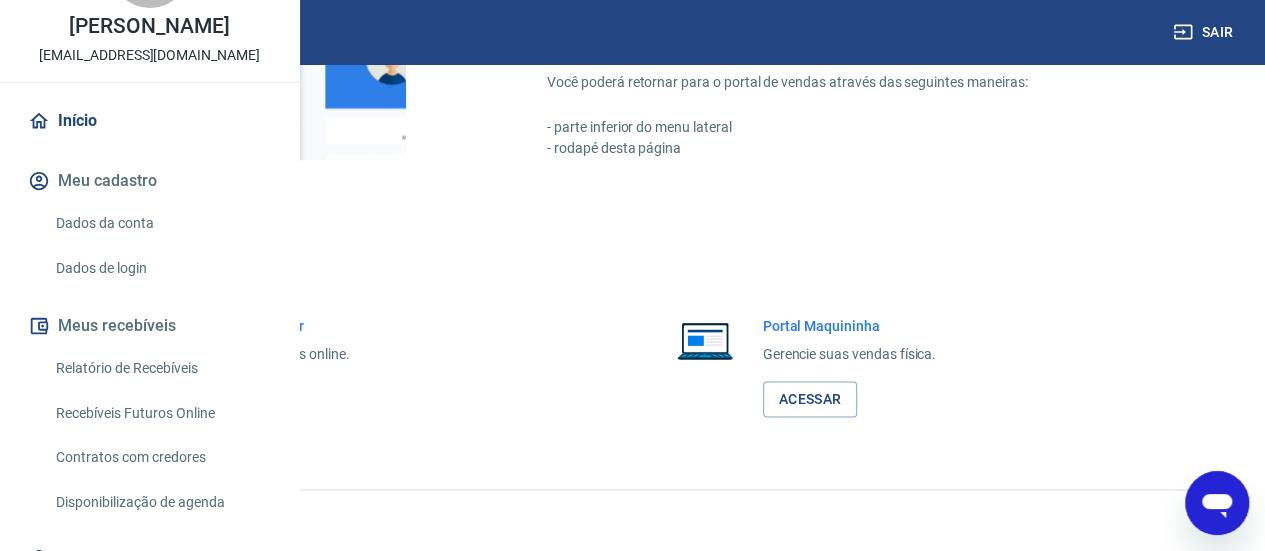 scroll, scrollTop: 1295, scrollLeft: 0, axis: vertical 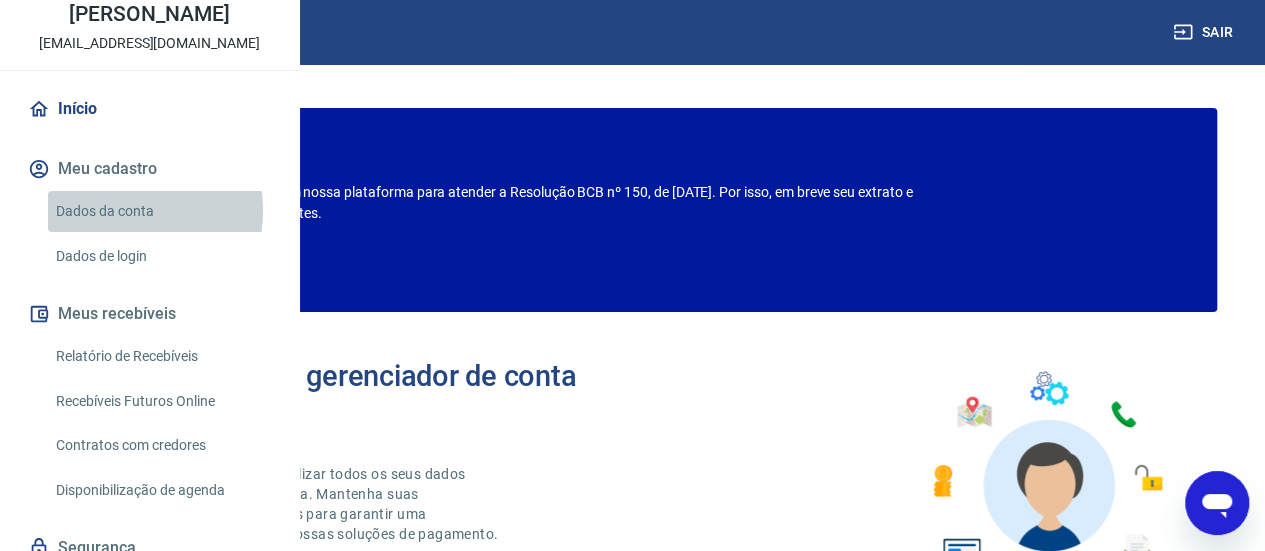 click on "Dados da conta" at bounding box center (161, 211) 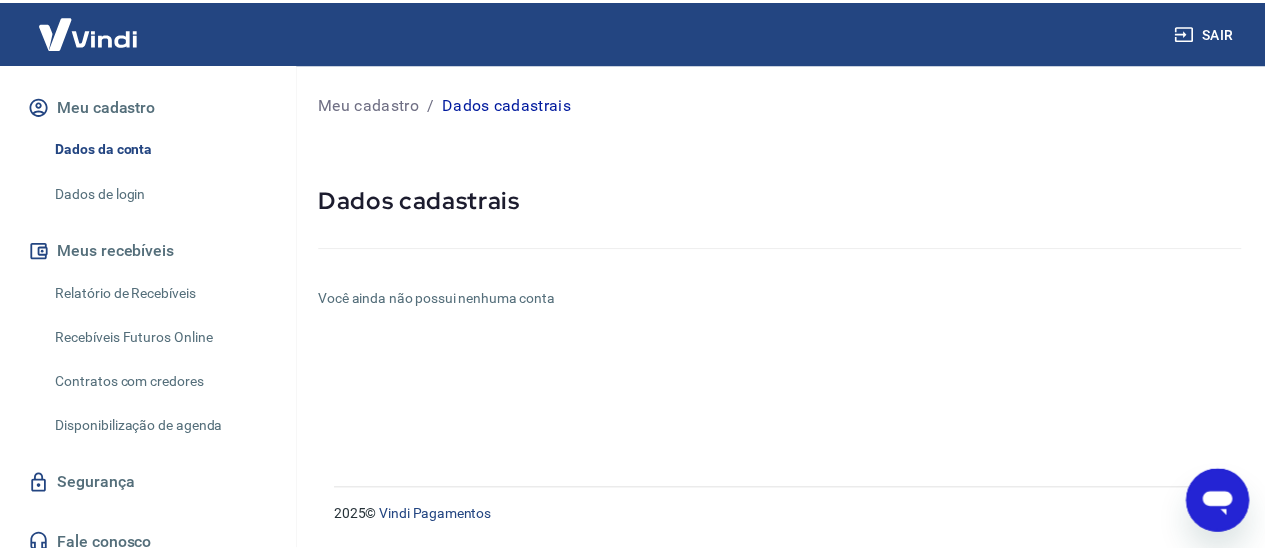 scroll, scrollTop: 242, scrollLeft: 0, axis: vertical 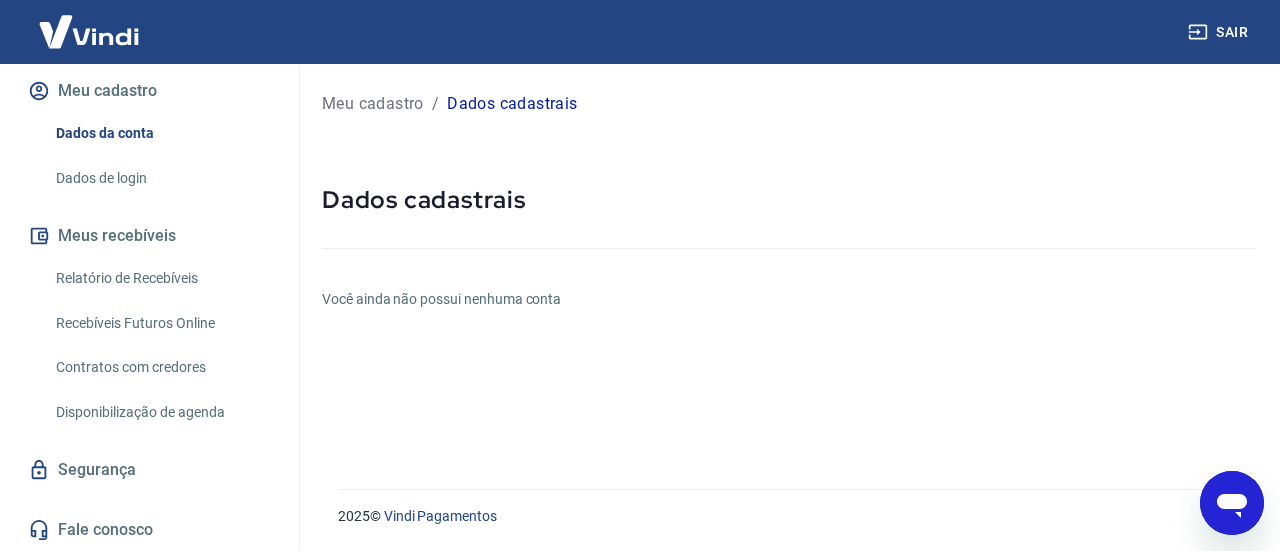 click on "Meu cadastro" at bounding box center (149, 91) 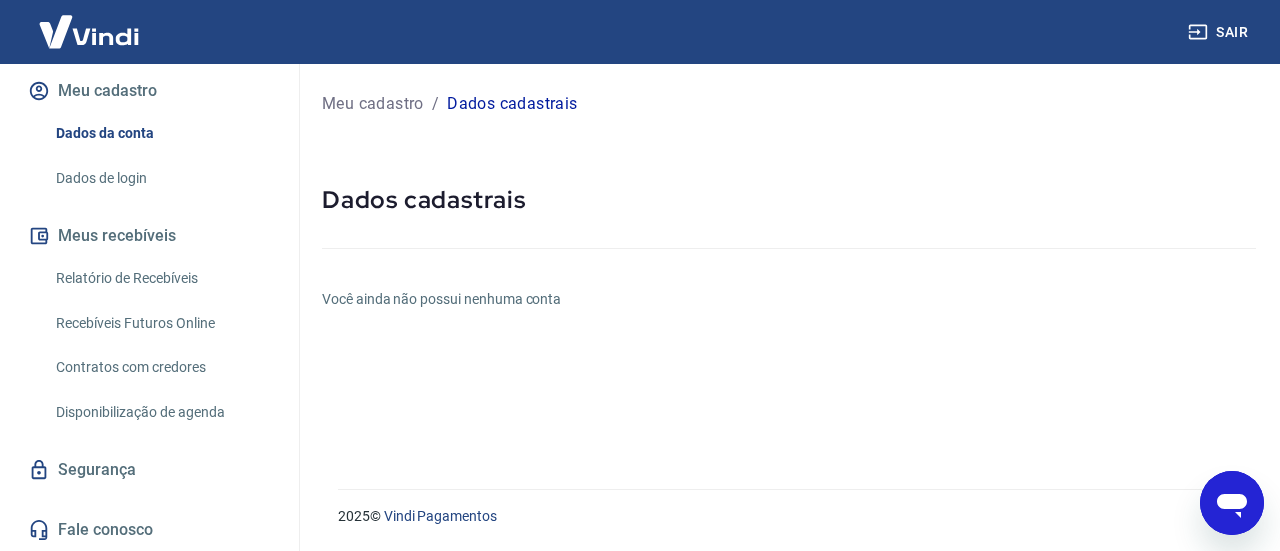 click on "Dados cadastrais" at bounding box center (512, 104) 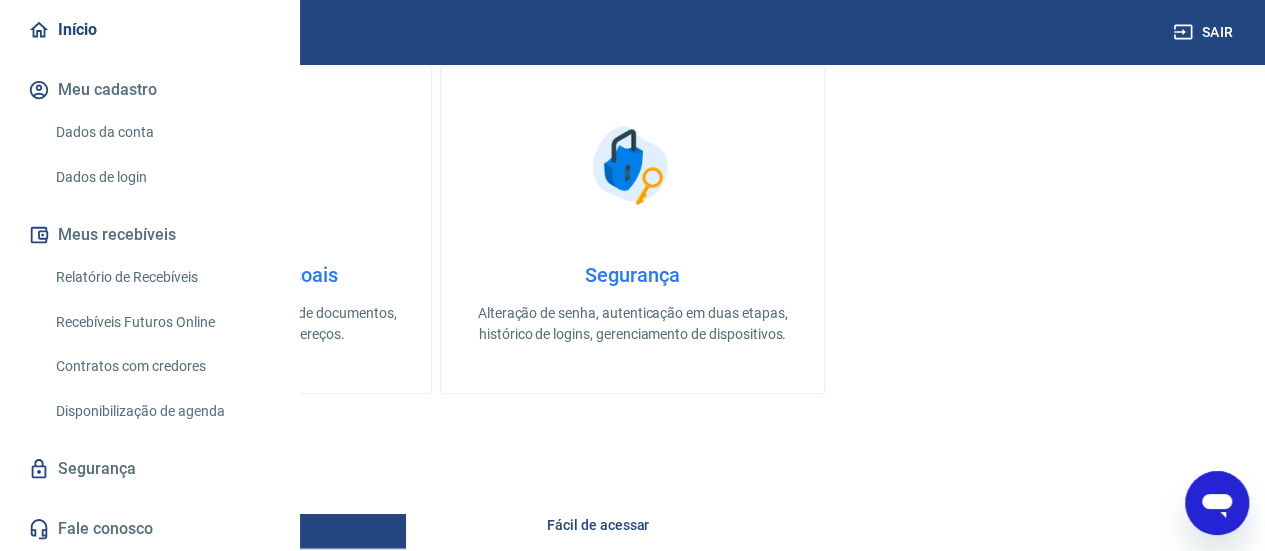 scroll, scrollTop: 600, scrollLeft: 0, axis: vertical 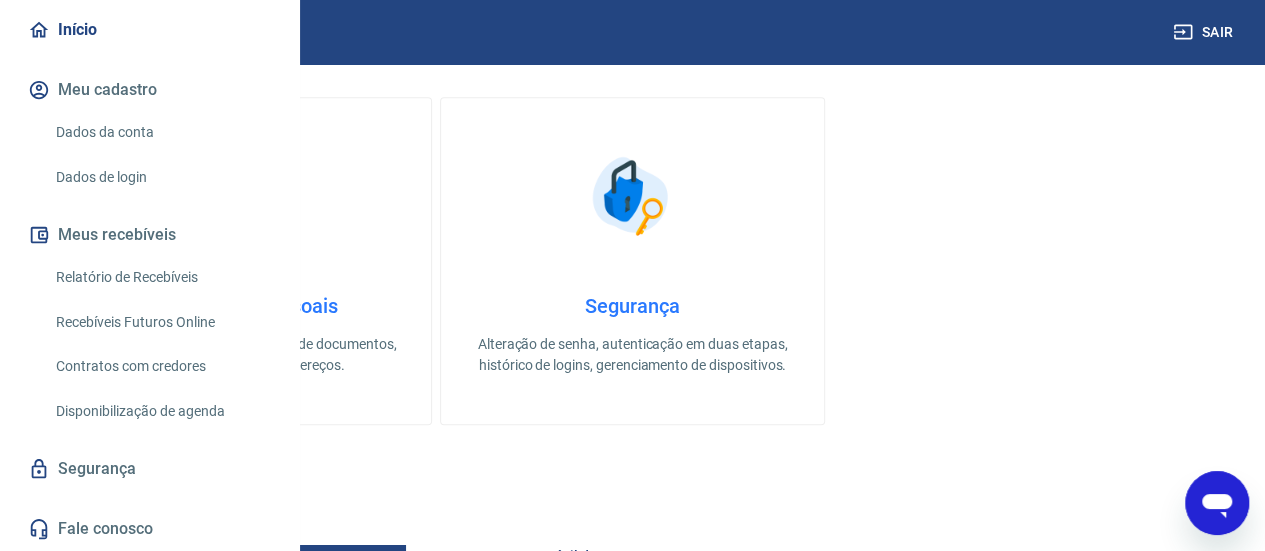 click on "Informações pessoais Gestão de dados cadastrais, envio de documentos, alteração de telefone e endereços." at bounding box center [240, 261] 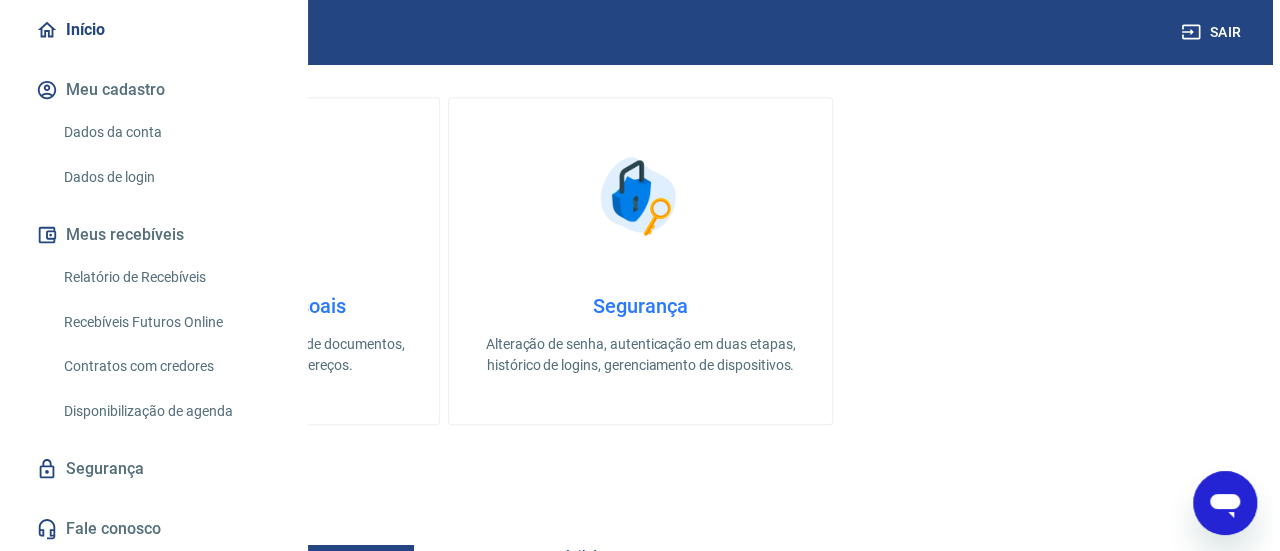 scroll, scrollTop: 0, scrollLeft: 0, axis: both 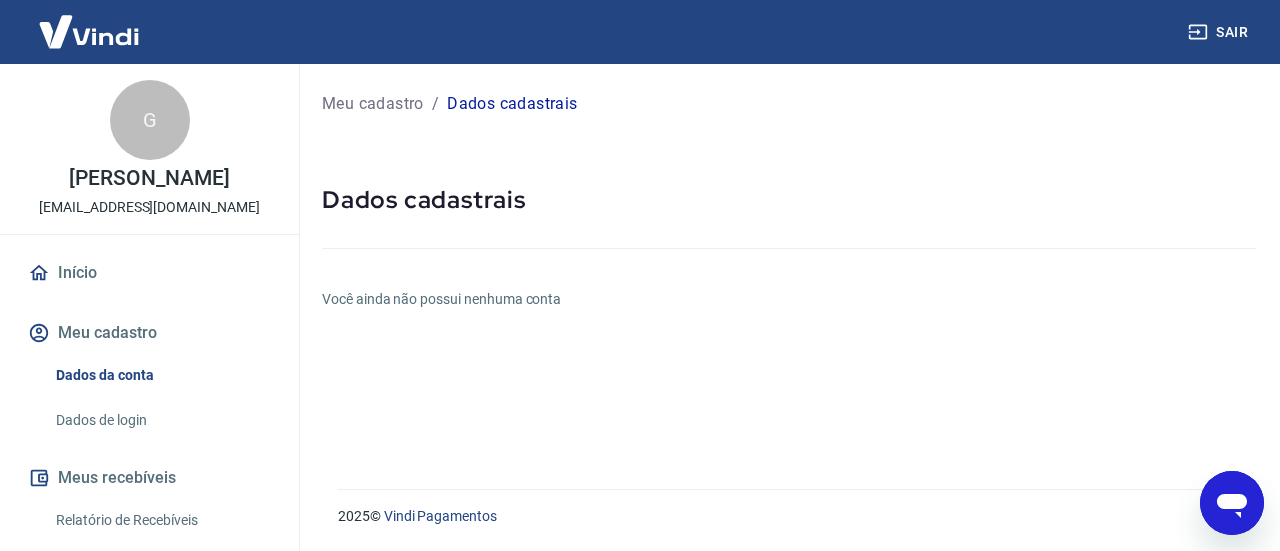 click on "G" at bounding box center (150, 120) 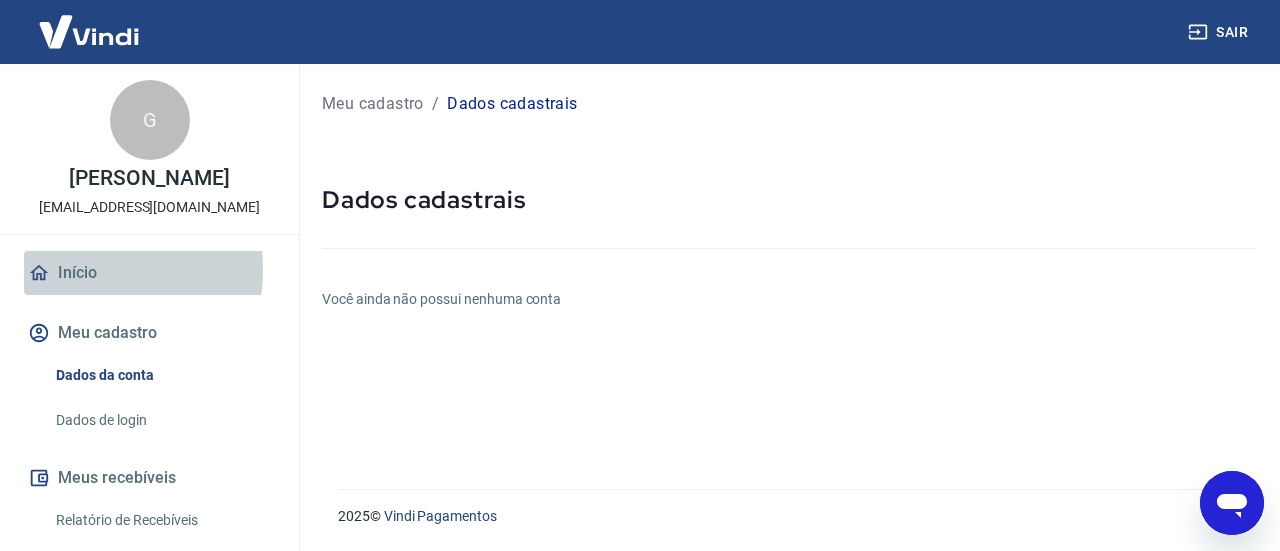 click on "Início" at bounding box center [149, 273] 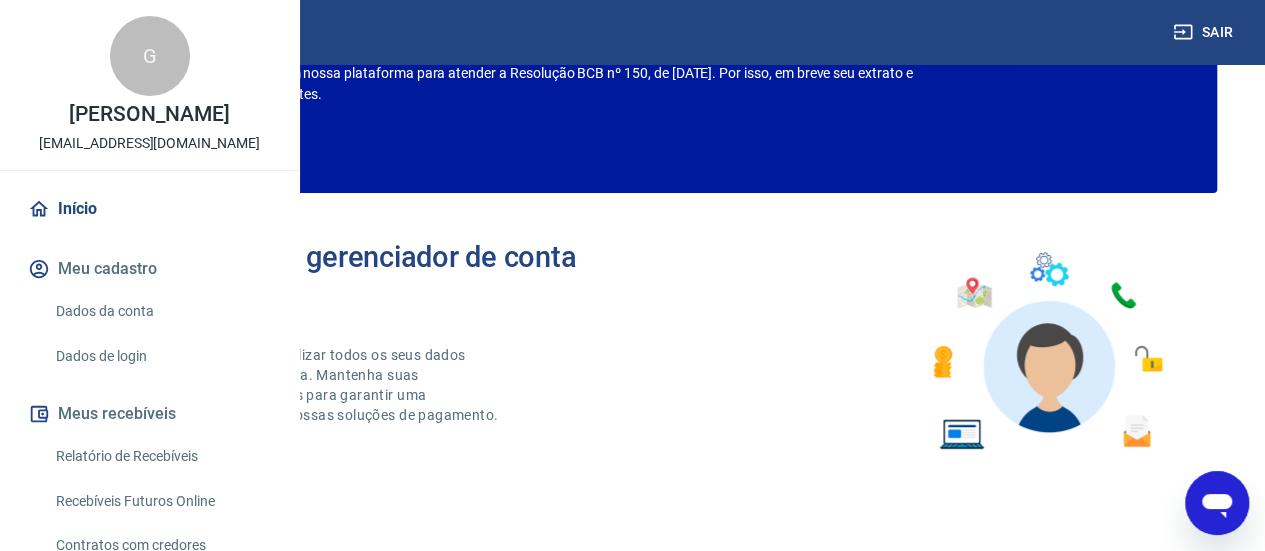 scroll, scrollTop: 100, scrollLeft: 0, axis: vertical 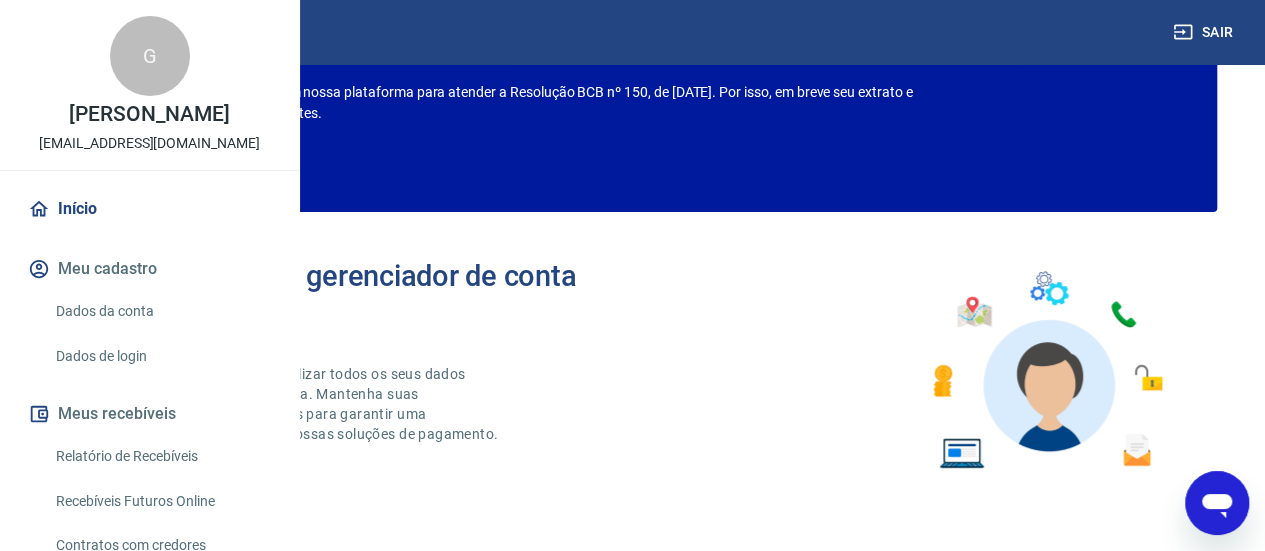 click at bounding box center [1046, 370] 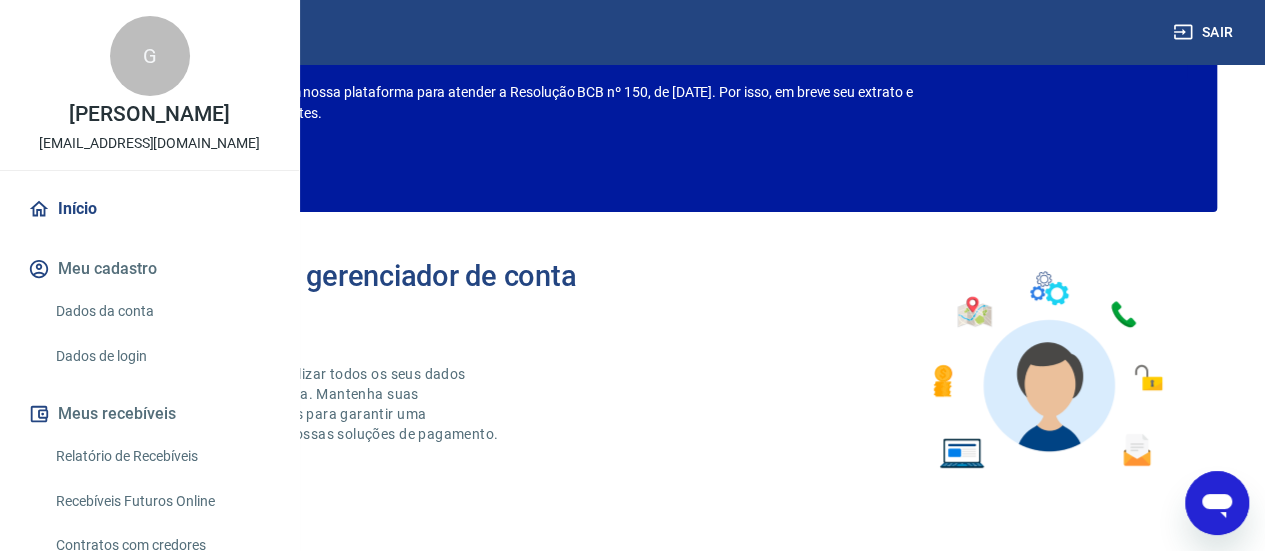 click on "Confira o que muda" at bounding box center [171, 168] 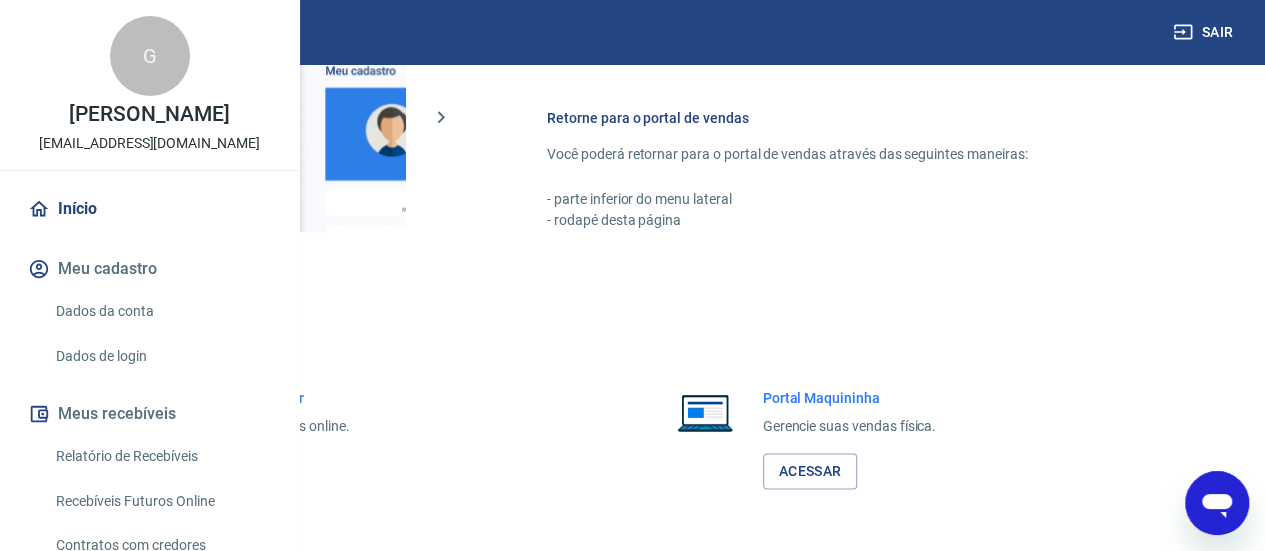 scroll, scrollTop: 1100, scrollLeft: 0, axis: vertical 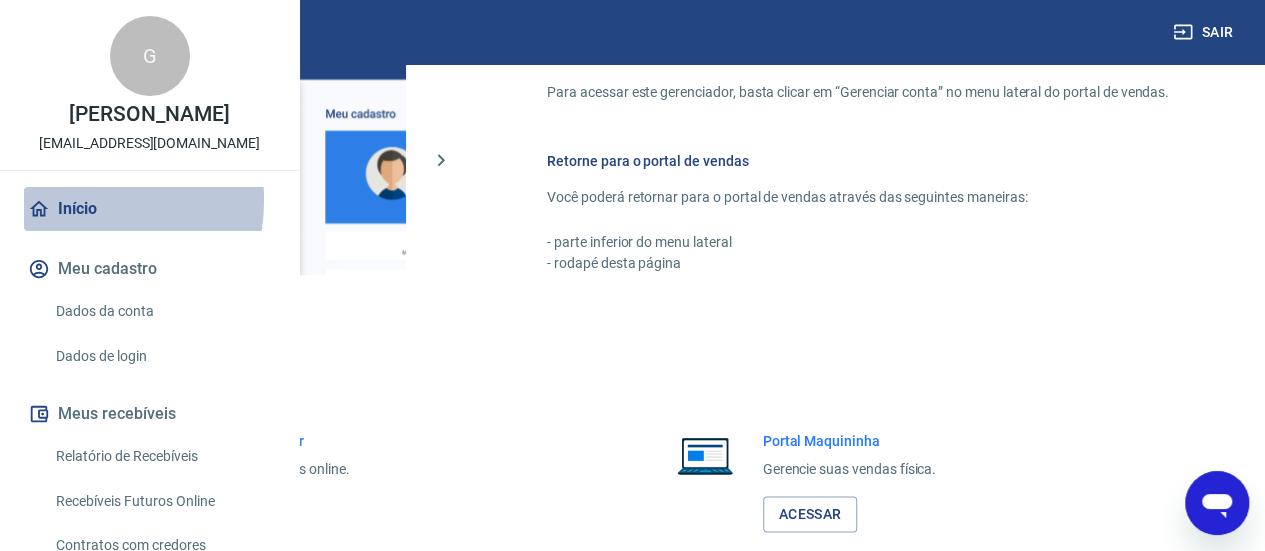 click on "Início" at bounding box center [149, 209] 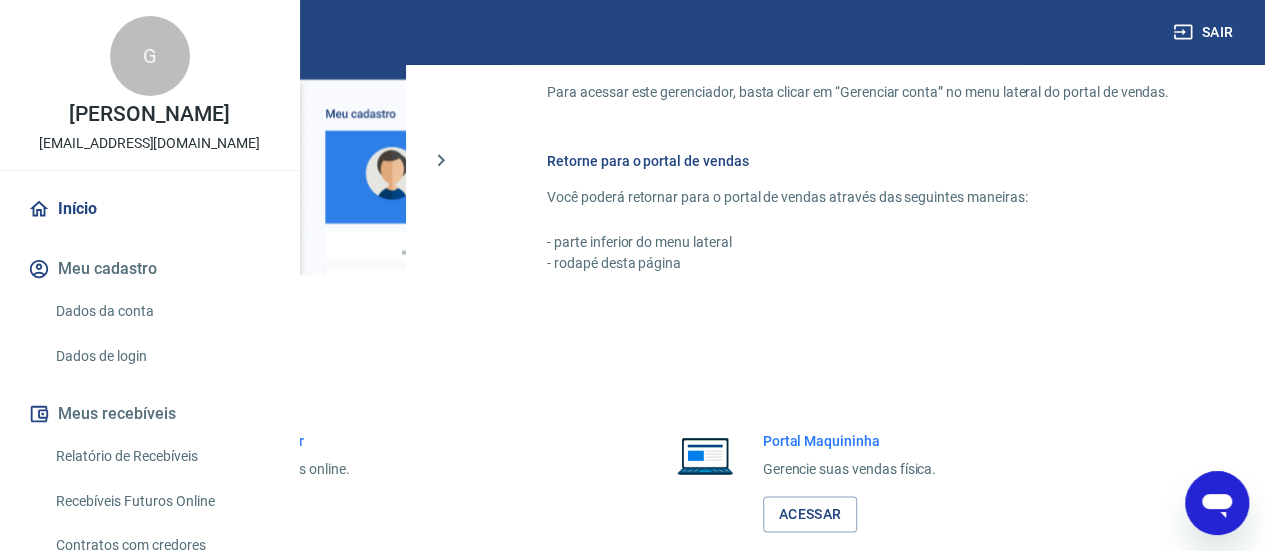 scroll, scrollTop: 100, scrollLeft: 0, axis: vertical 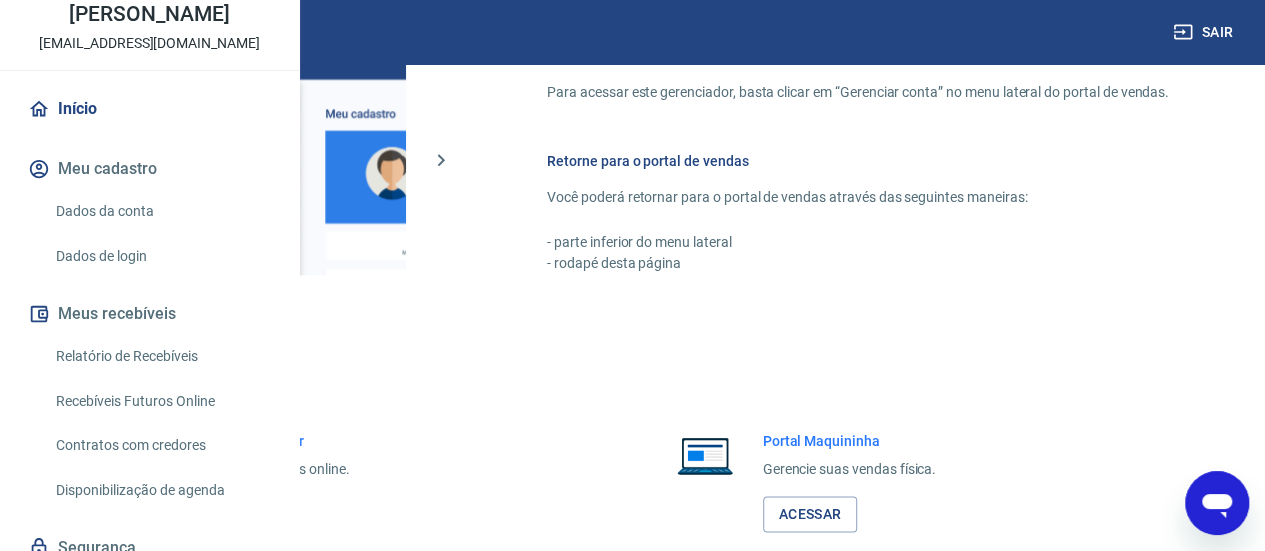 click on "Meu cadastro" at bounding box center (149, 169) 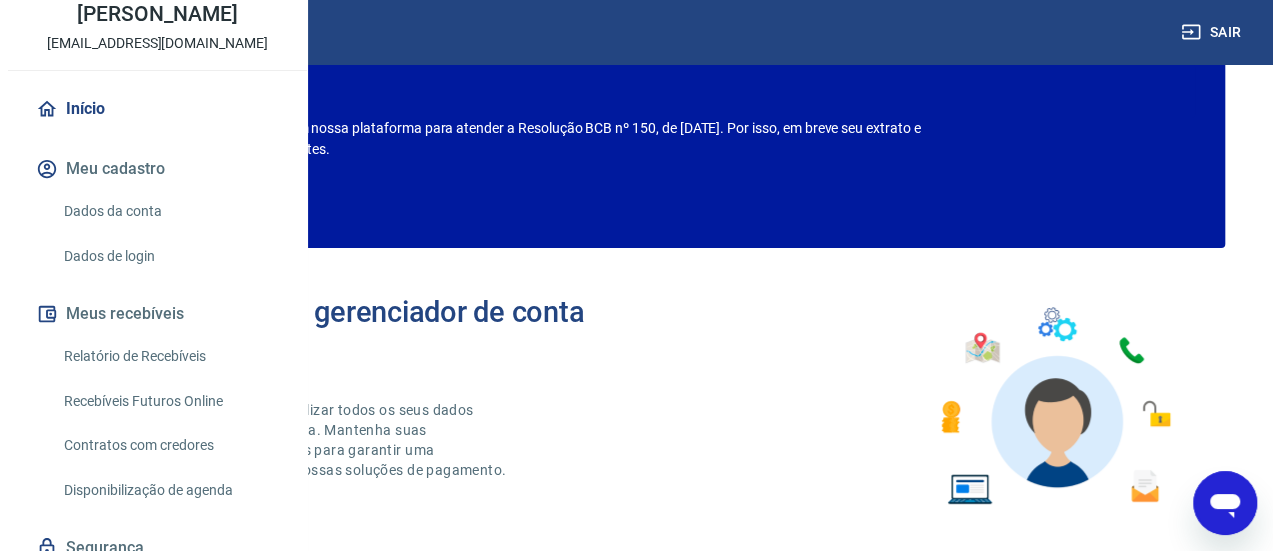 scroll, scrollTop: 0, scrollLeft: 0, axis: both 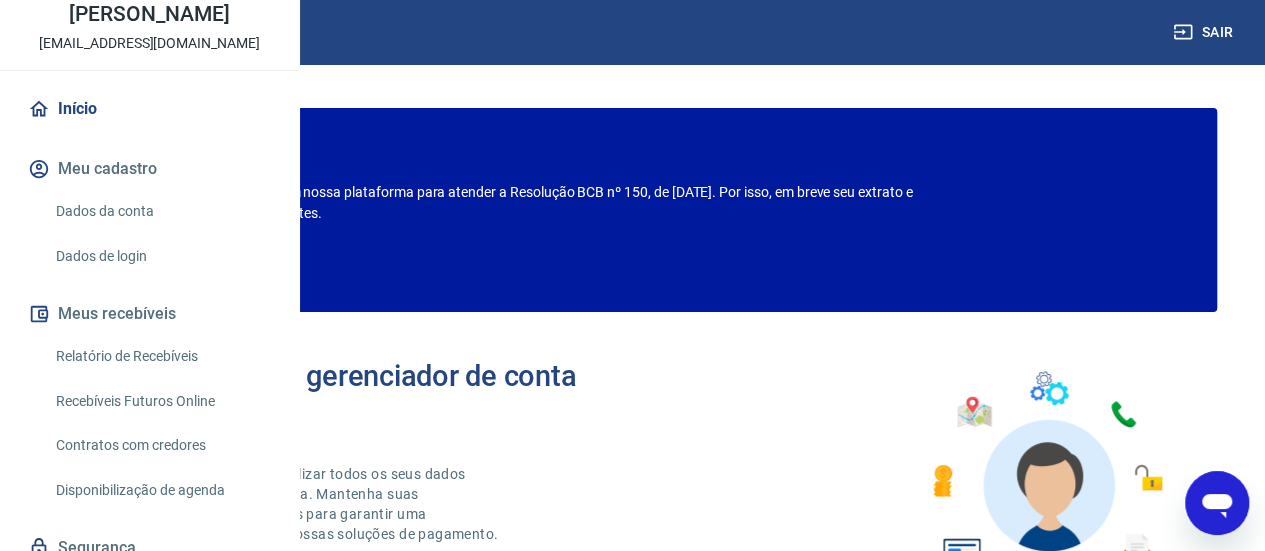 click on "Dados da conta" at bounding box center [161, 211] 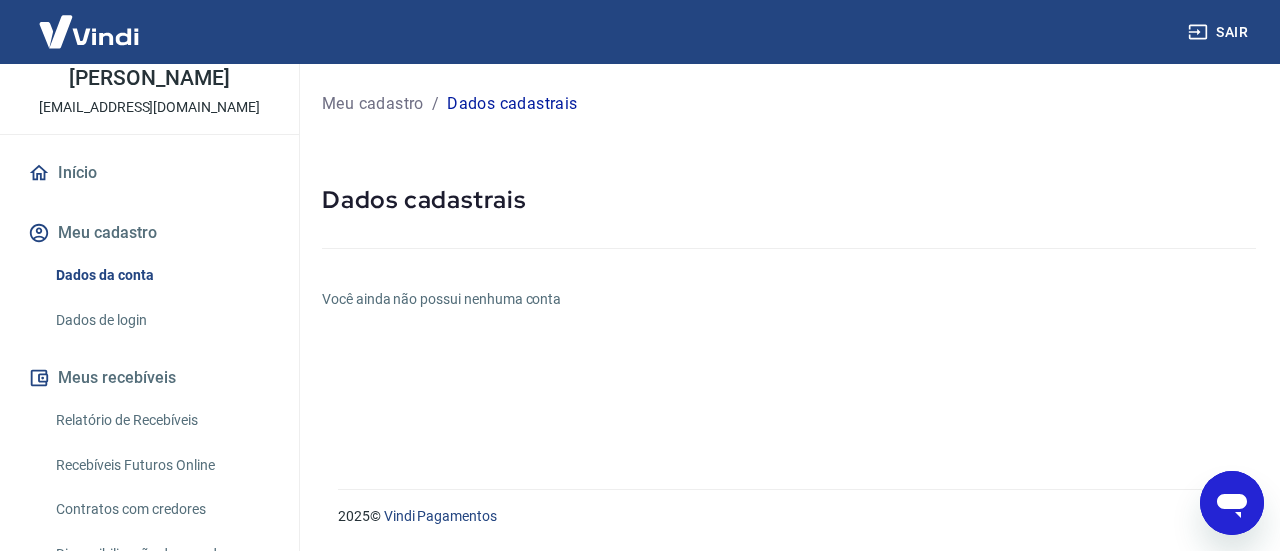 click on "Você ainda não possui nenhuma conta" at bounding box center (789, 299) 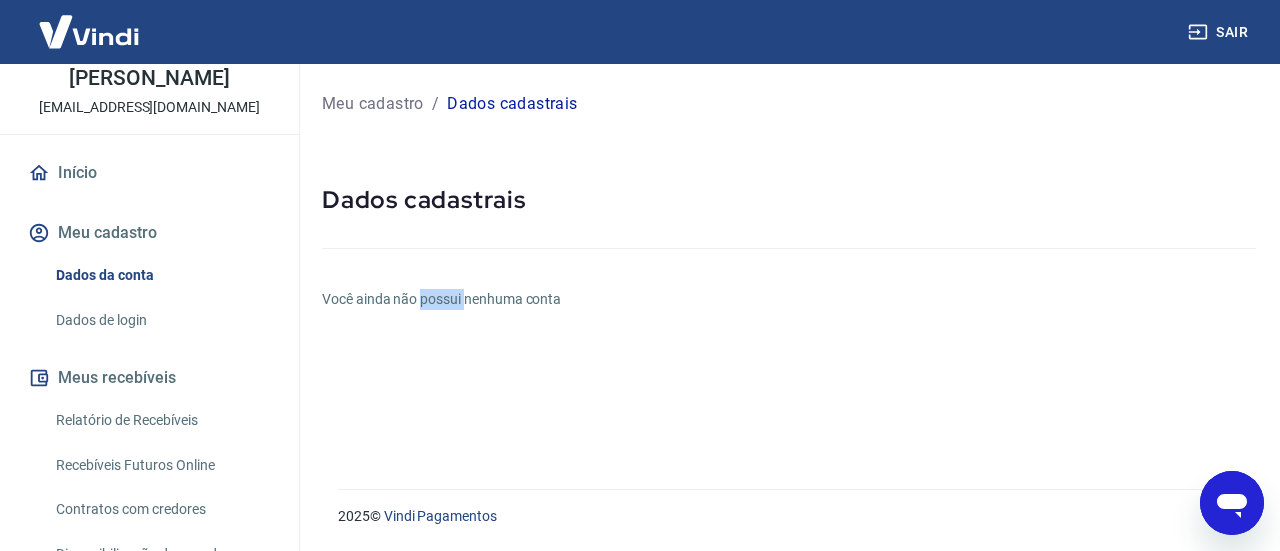 click on "Você ainda não possui nenhuma conta" at bounding box center [789, 299] 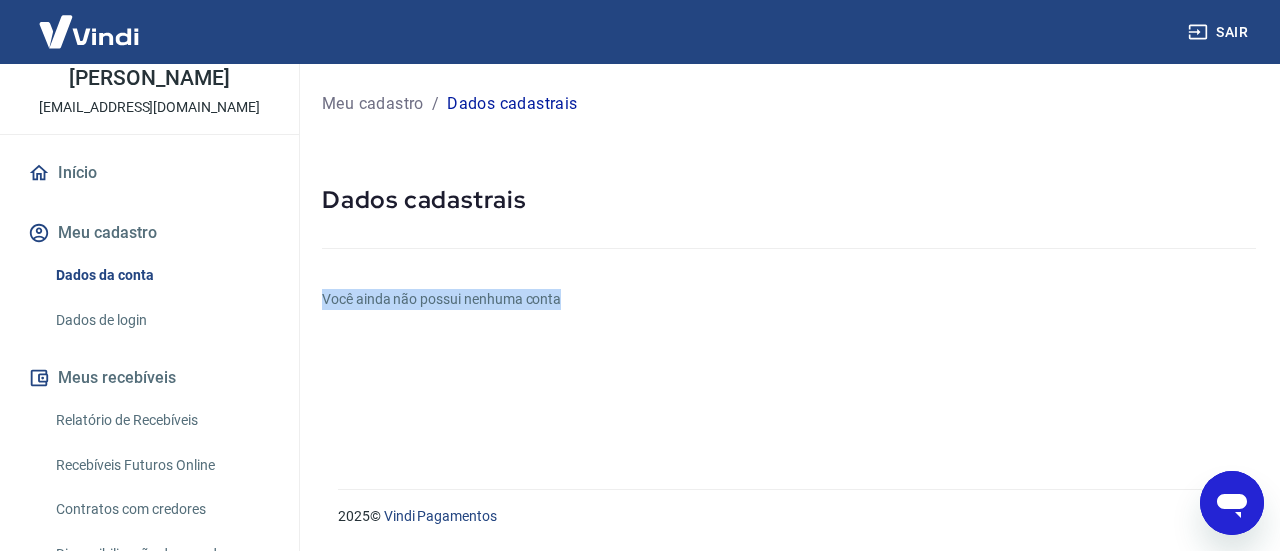 click on "Você ainda não possui nenhuma conta" at bounding box center (789, 299) 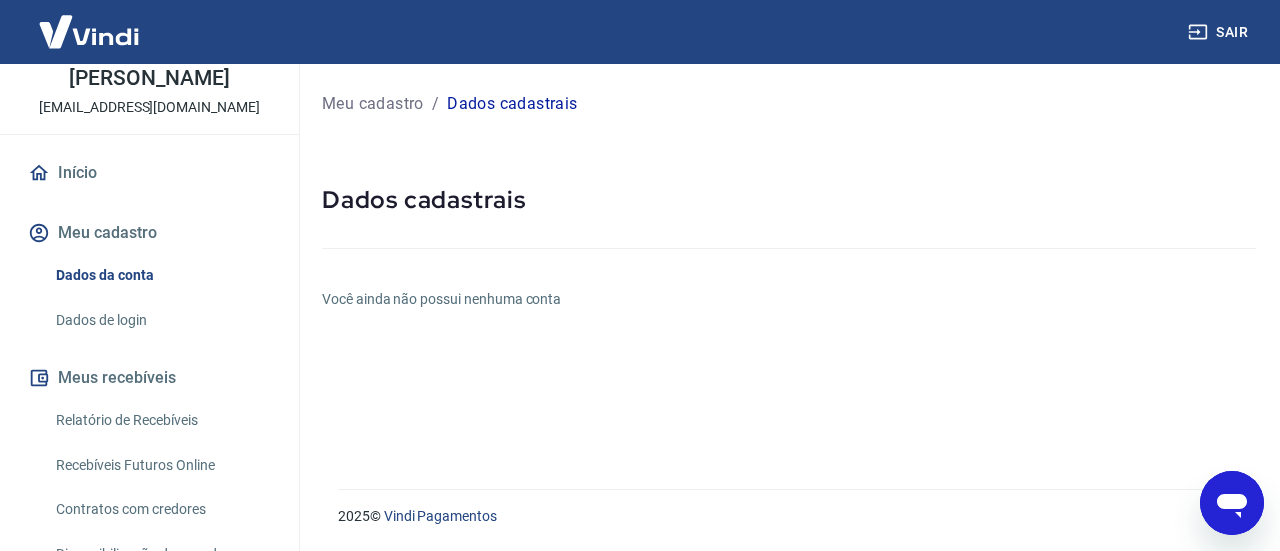 click on "Meu cadastro / Dados cadastrais Dados cadastrais Você ainda não possui nenhuma conta" at bounding box center [789, 264] 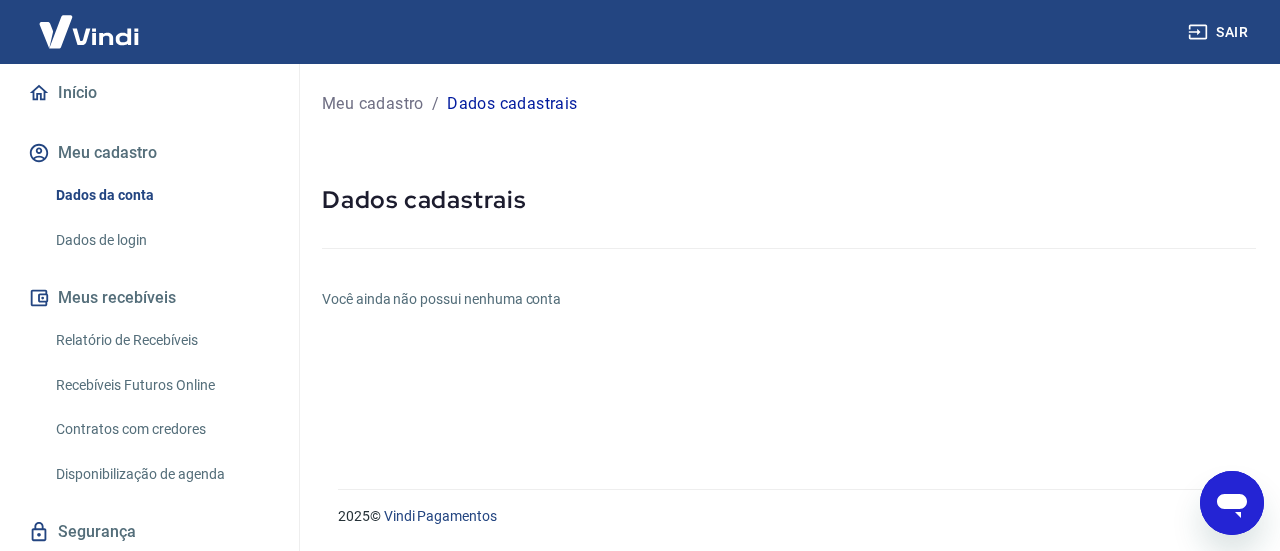 scroll, scrollTop: 242, scrollLeft: 0, axis: vertical 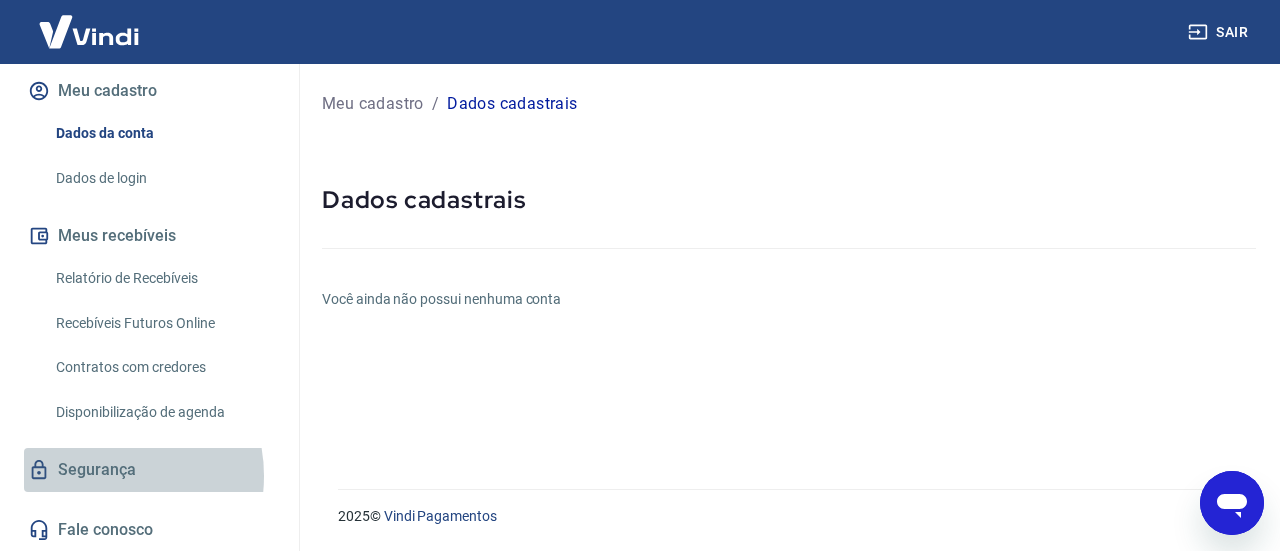 click on "Segurança" at bounding box center [149, 470] 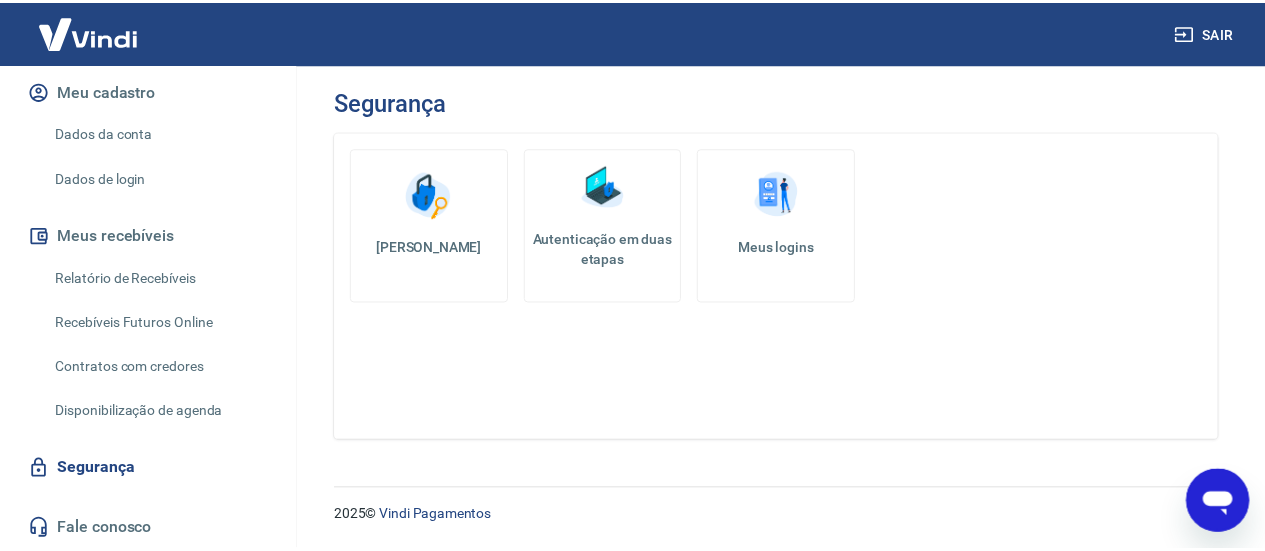 scroll, scrollTop: 142, scrollLeft: 0, axis: vertical 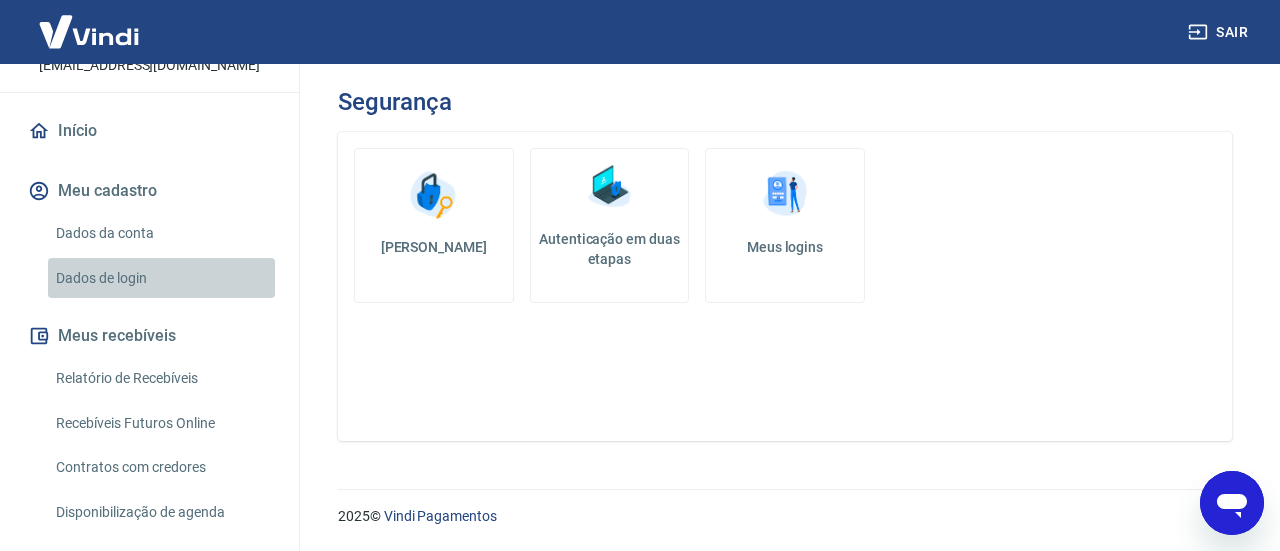 click on "Dados de login" at bounding box center (161, 278) 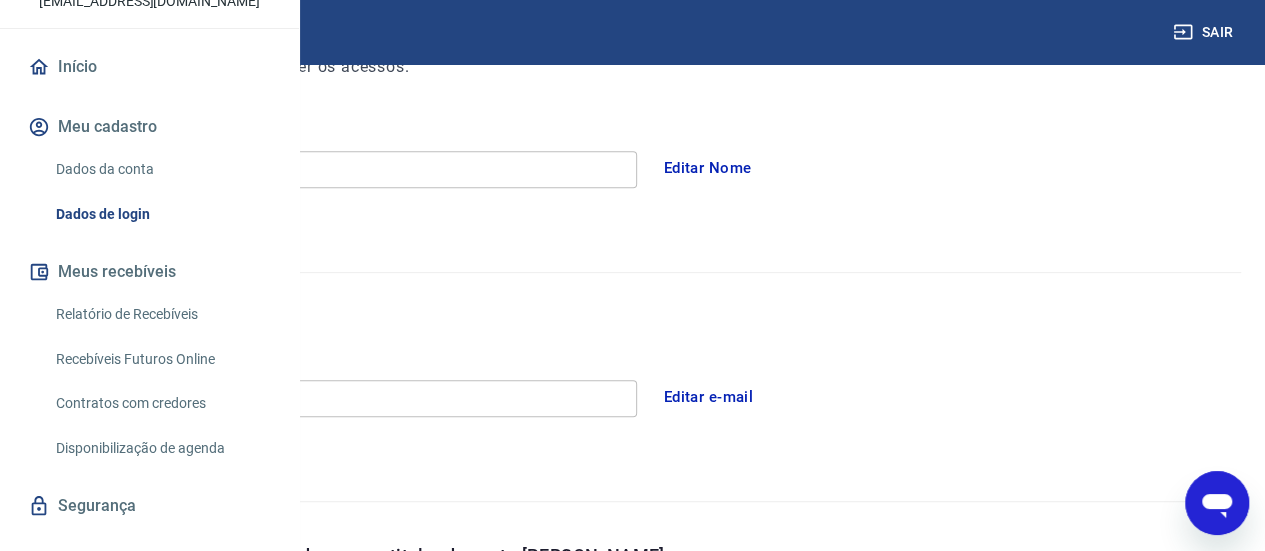 scroll, scrollTop: 0, scrollLeft: 0, axis: both 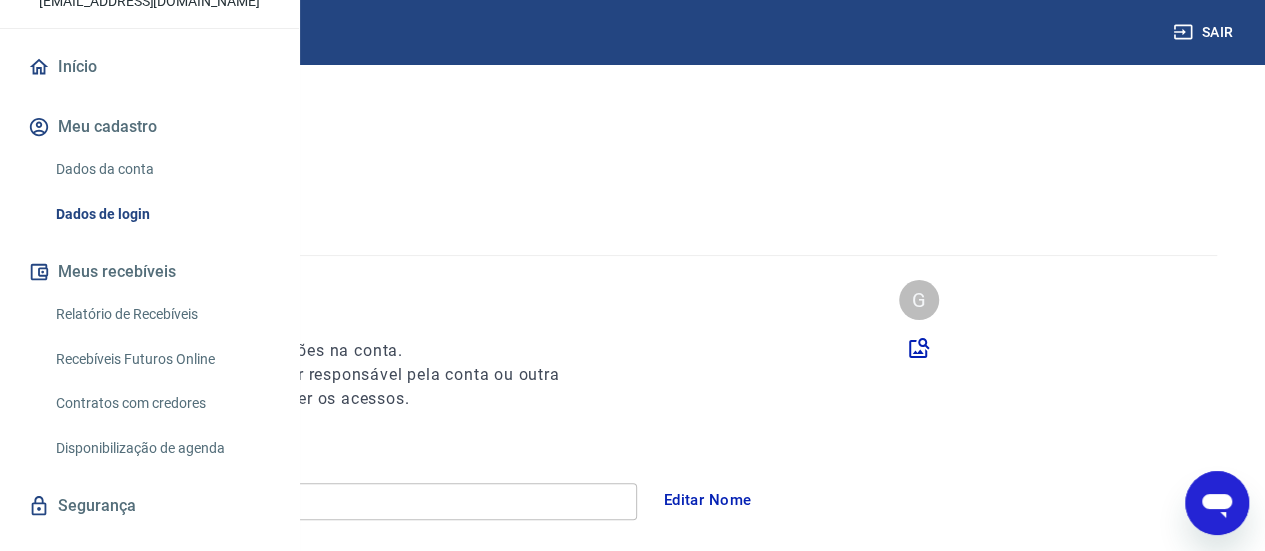 click on "Dados da conta" at bounding box center [161, 169] 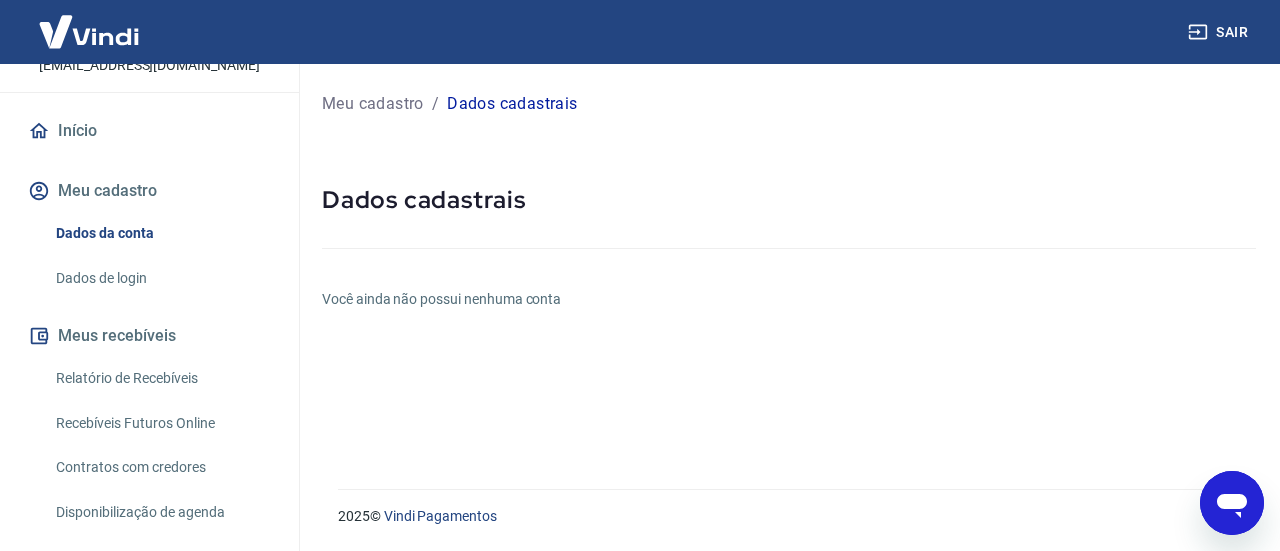 click on "Dados cadastrais" at bounding box center (789, 200) 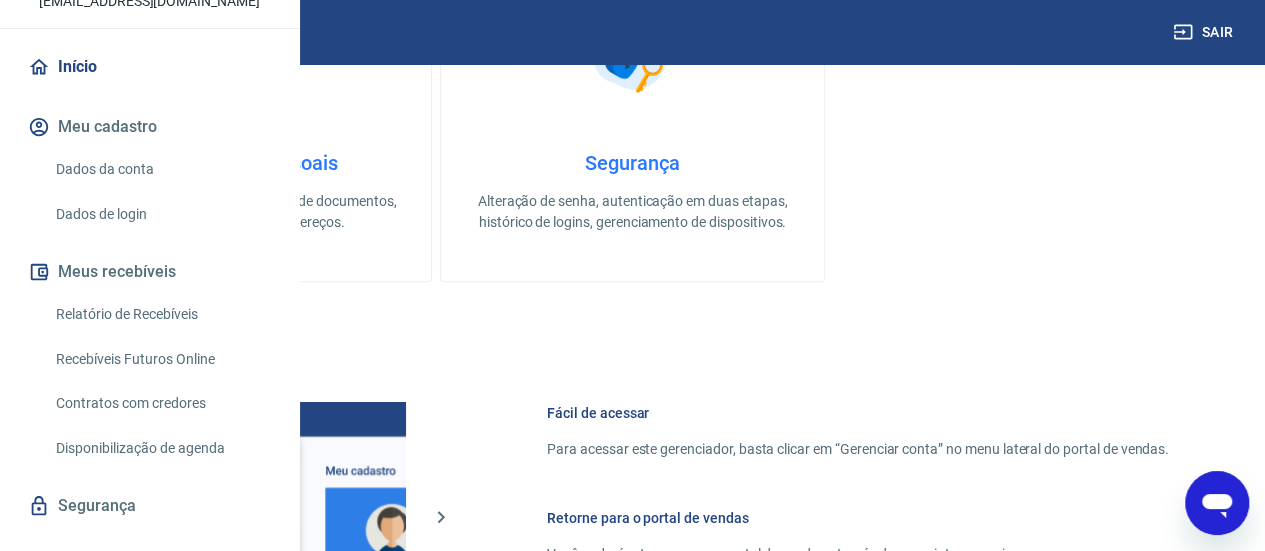 scroll, scrollTop: 700, scrollLeft: 0, axis: vertical 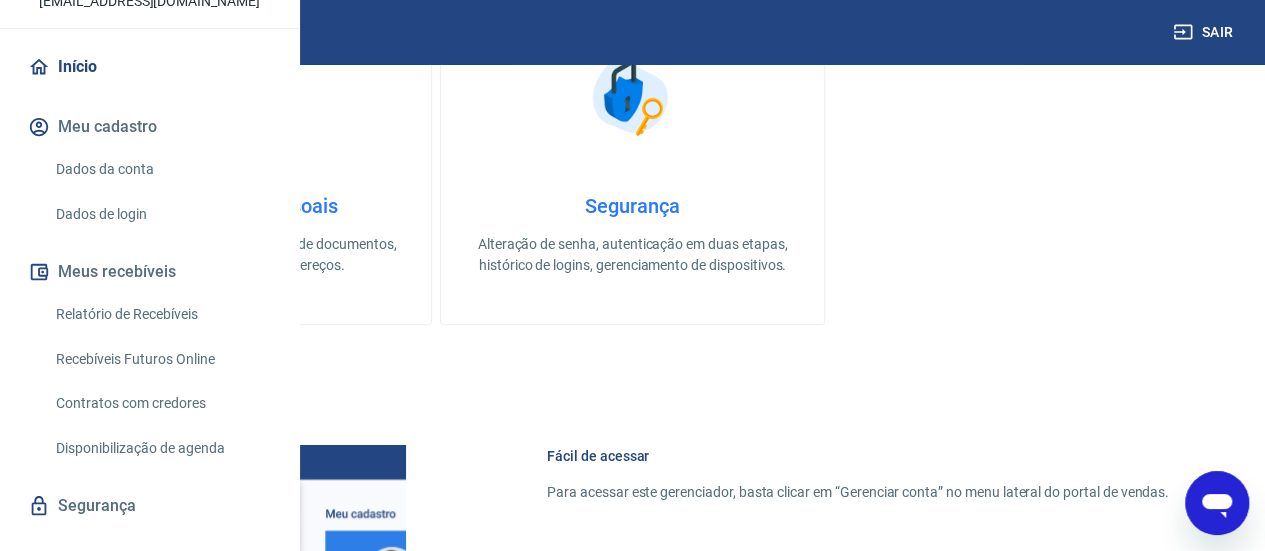 click on "Gestão de dados cadastrais, envio de documentos, alteração de telefone e endereços." at bounding box center (240, 255) 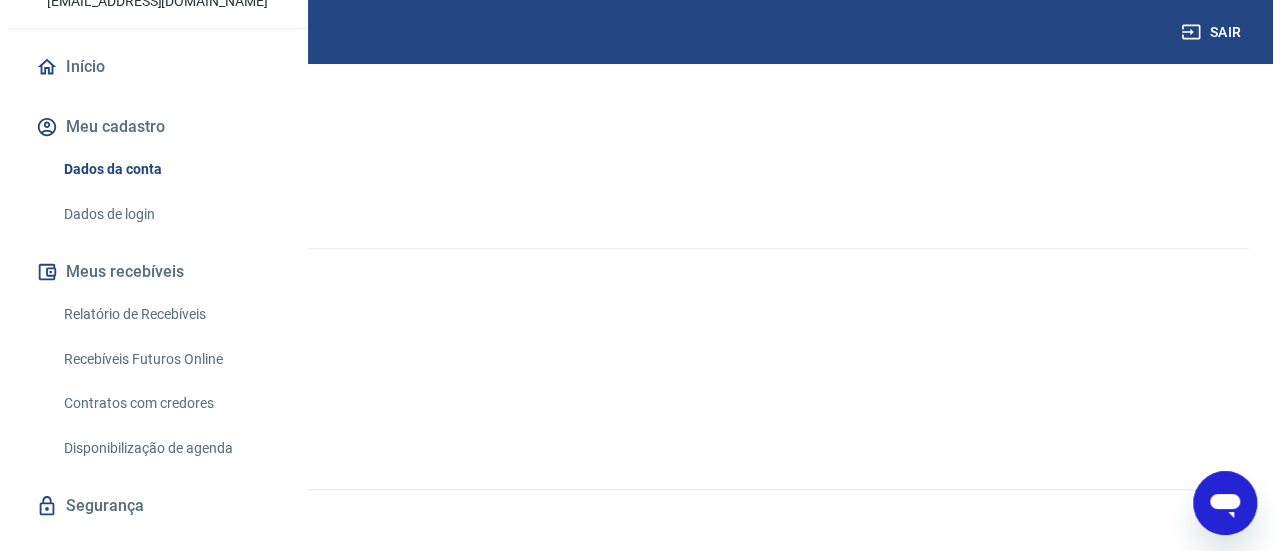 scroll, scrollTop: 0, scrollLeft: 0, axis: both 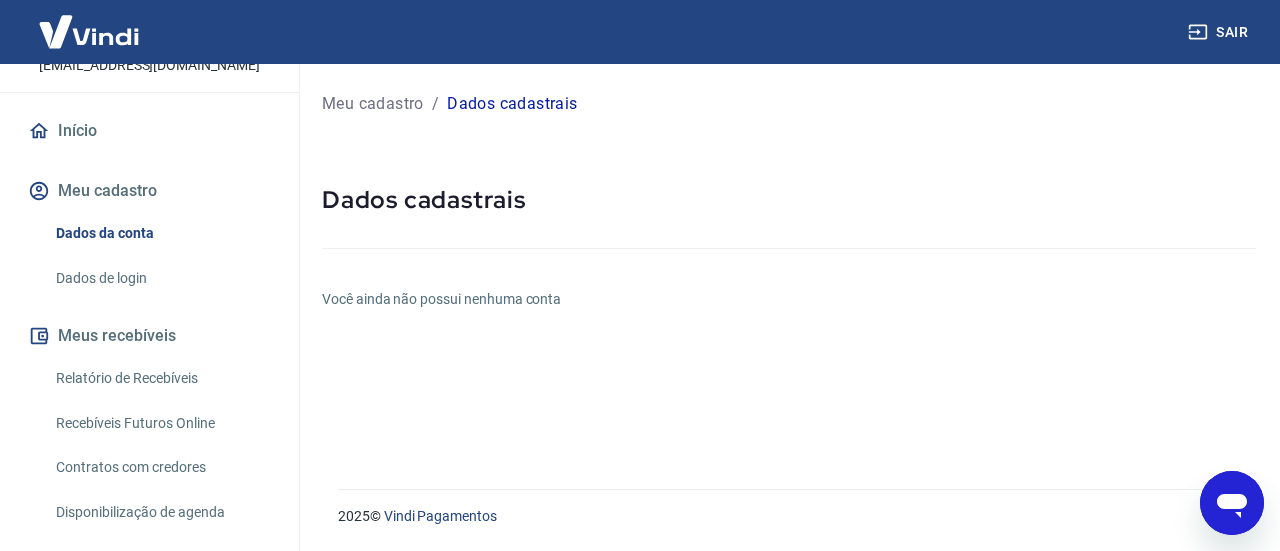 click on "Meu cadastro / Dados cadastrais Dados cadastrais Você ainda não possui nenhuma conta" at bounding box center (789, 264) 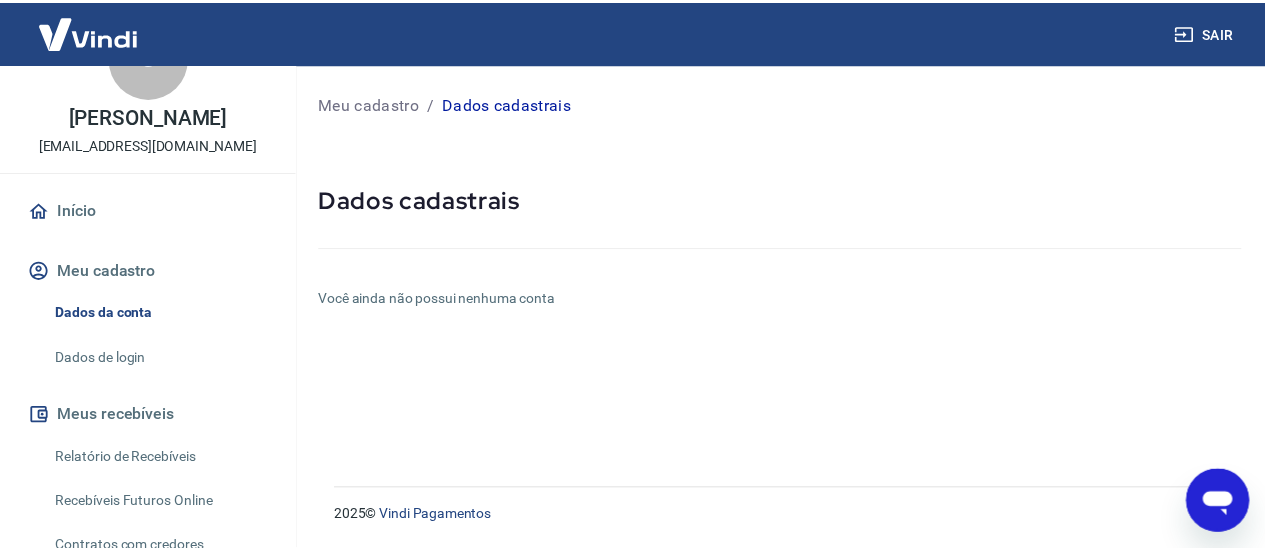 scroll, scrollTop: 0, scrollLeft: 0, axis: both 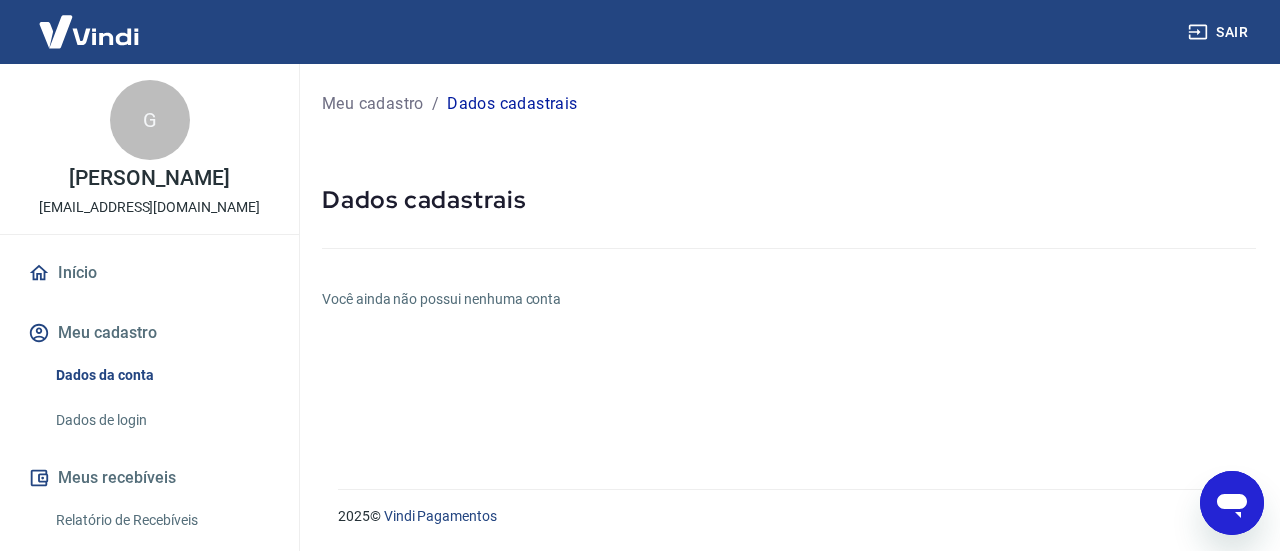 click on "[EMAIL_ADDRESS][DOMAIN_NAME]" at bounding box center (149, 207) 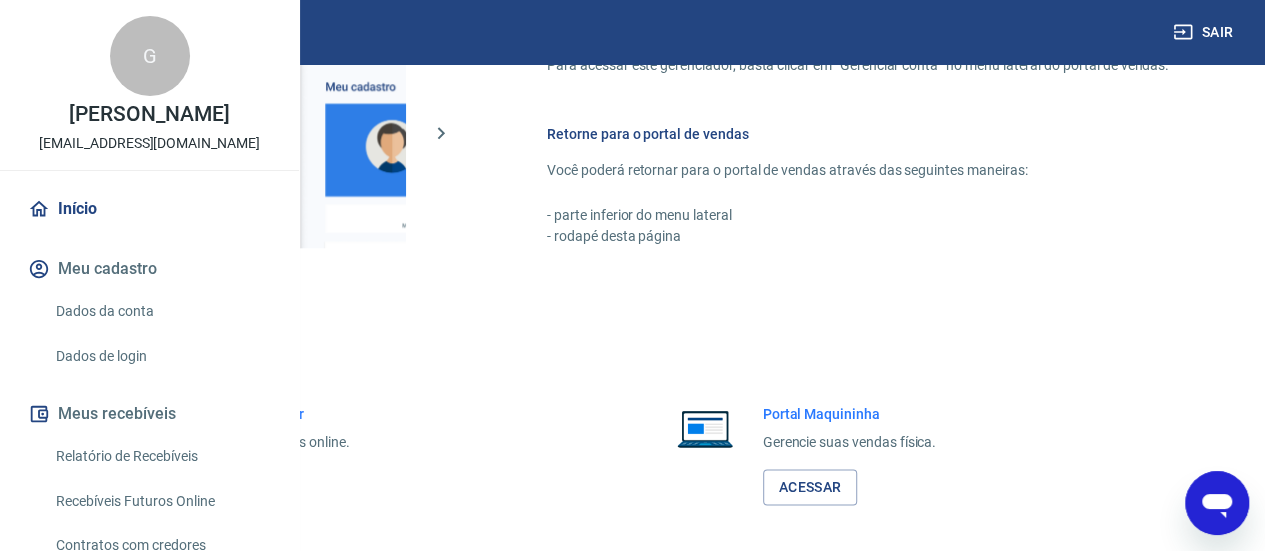 scroll, scrollTop: 1295, scrollLeft: 0, axis: vertical 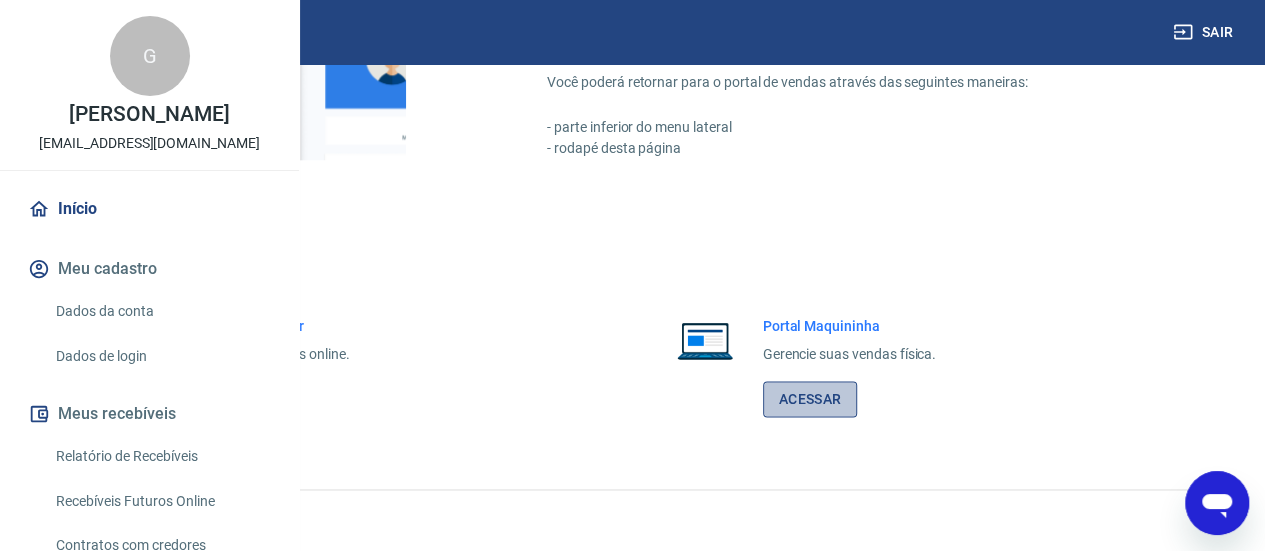 click on "Acessar" at bounding box center [810, 399] 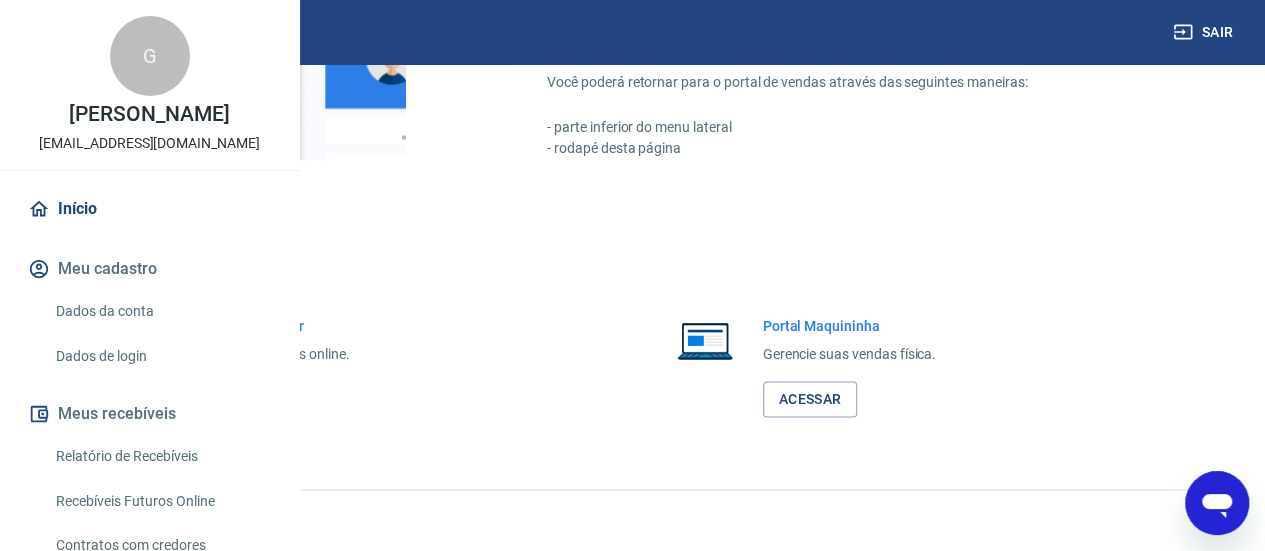click on "Acessar" at bounding box center (219, 399) 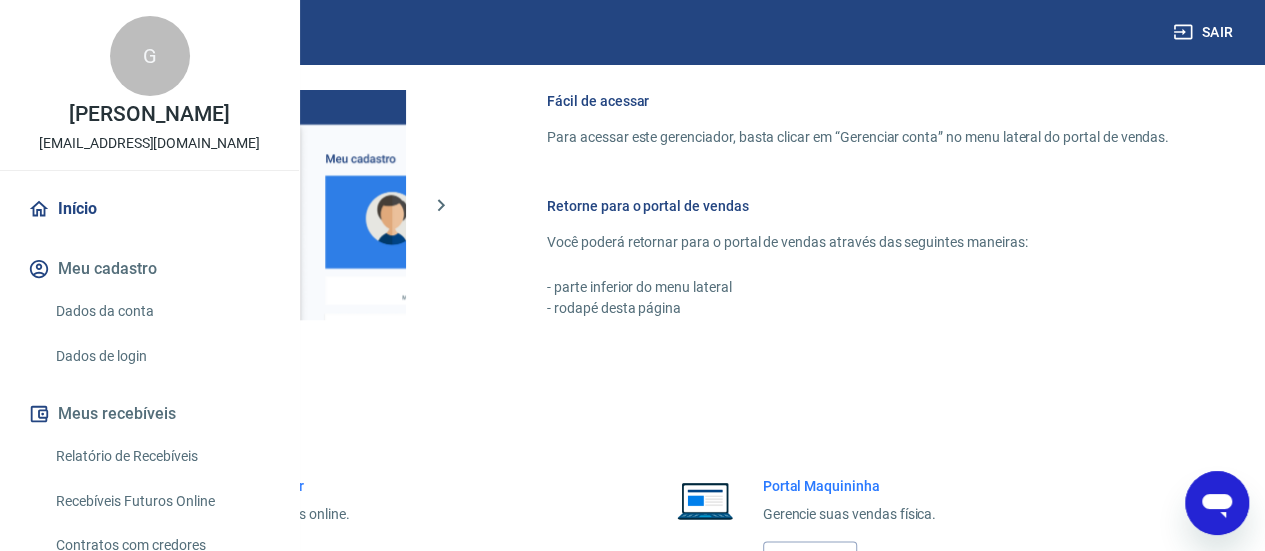 scroll, scrollTop: 795, scrollLeft: 0, axis: vertical 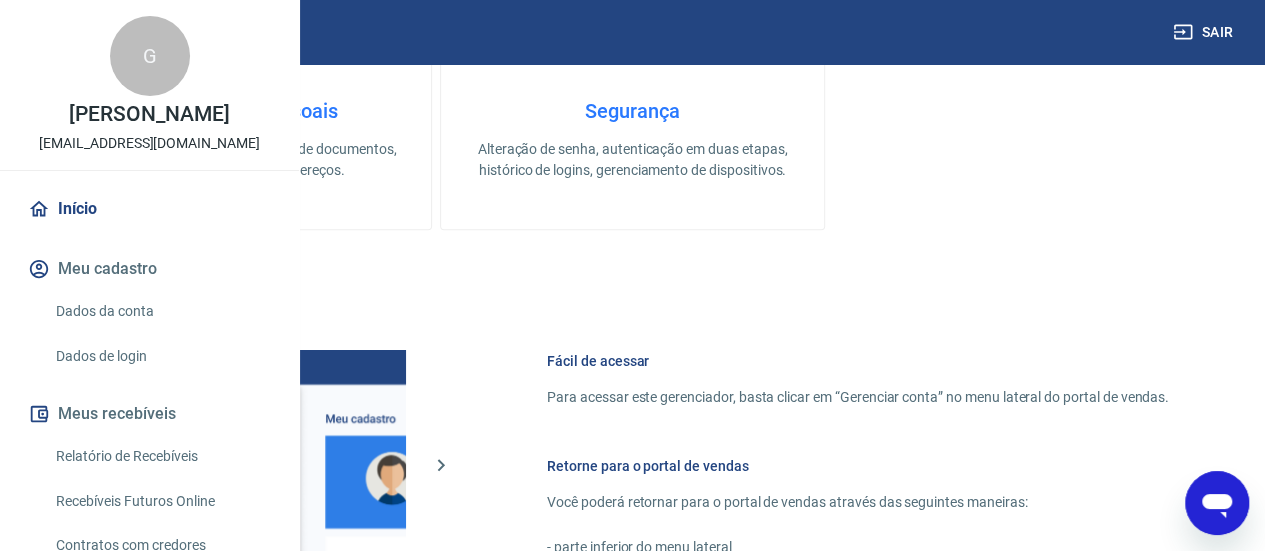 drag, startPoint x: 223, startPoint y: 205, endPoint x: 267, endPoint y: 215, distance: 45.122055 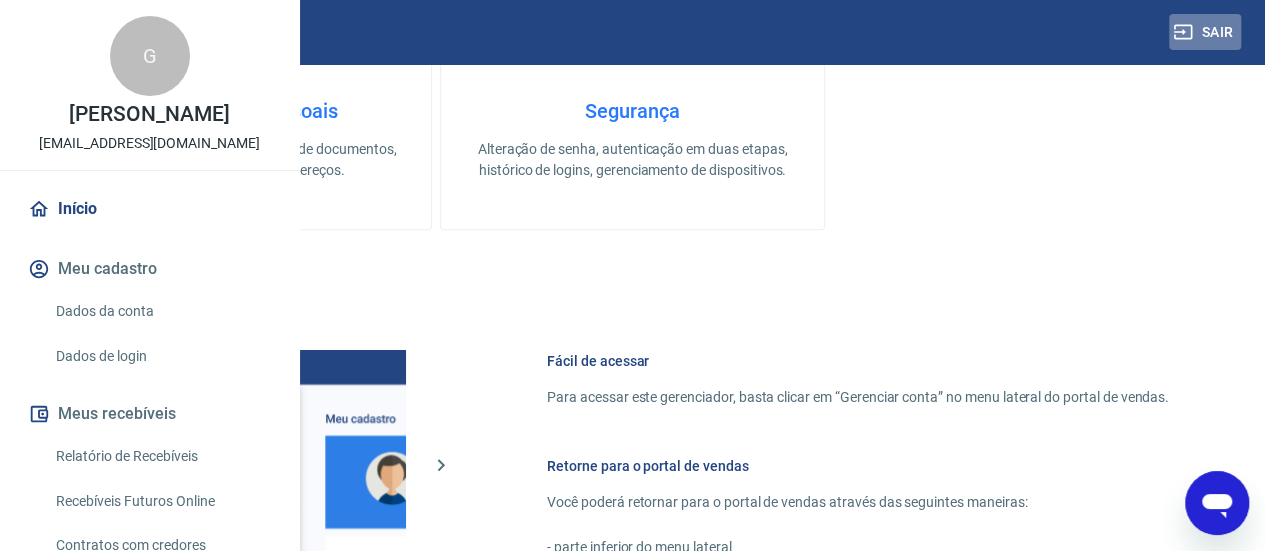 click on "Sair" at bounding box center [1205, 32] 